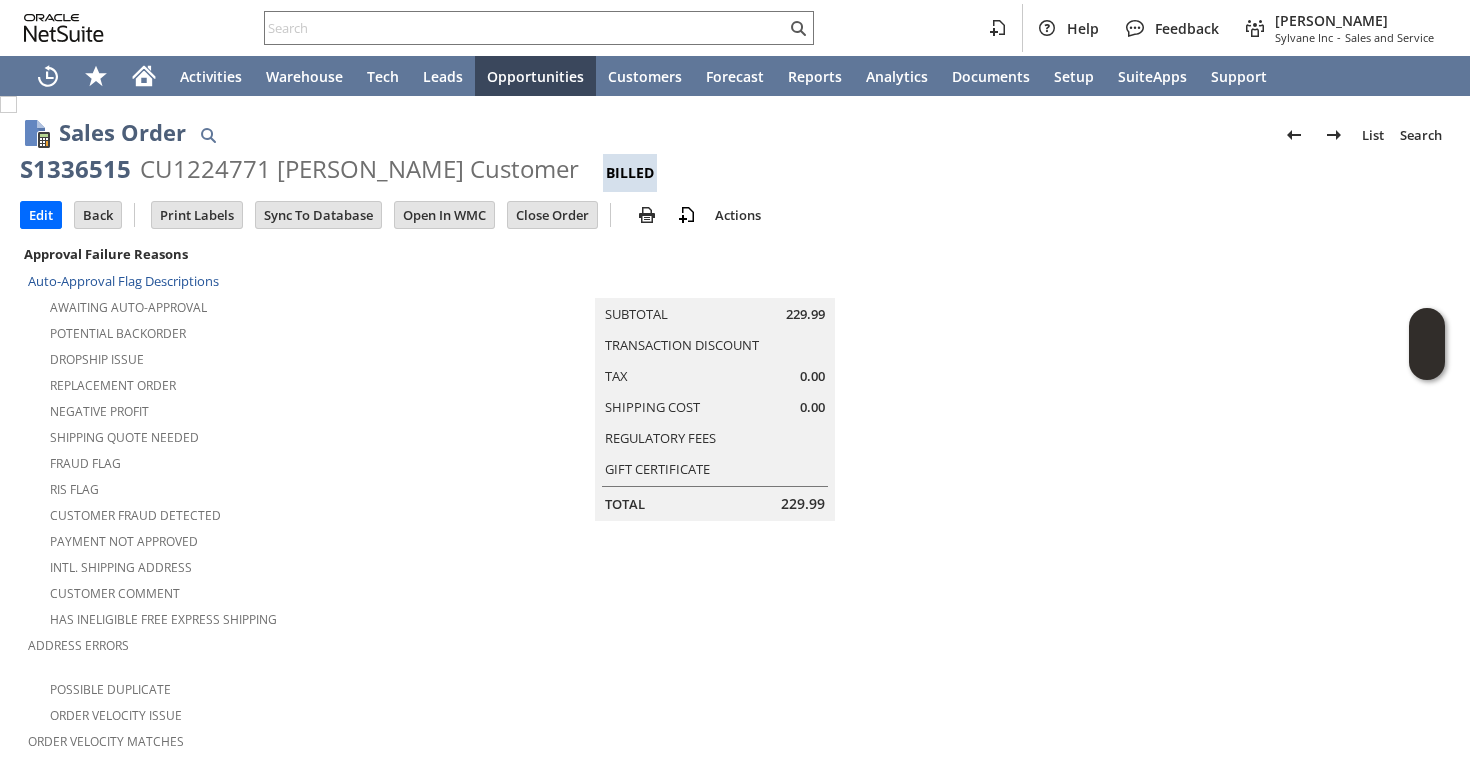 scroll, scrollTop: 0, scrollLeft: 0, axis: both 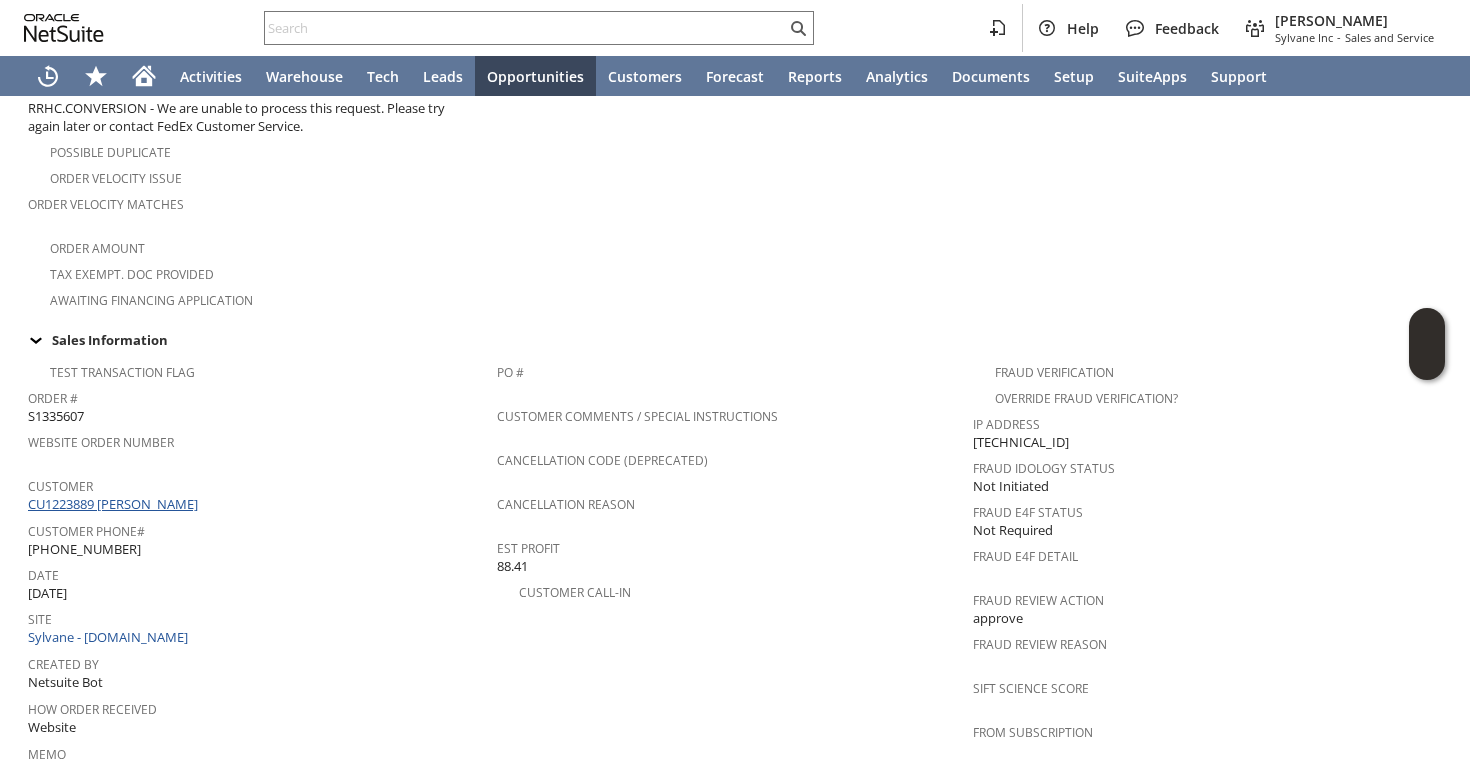 click on "CU1223889 [PERSON_NAME]" at bounding box center (115, 504) 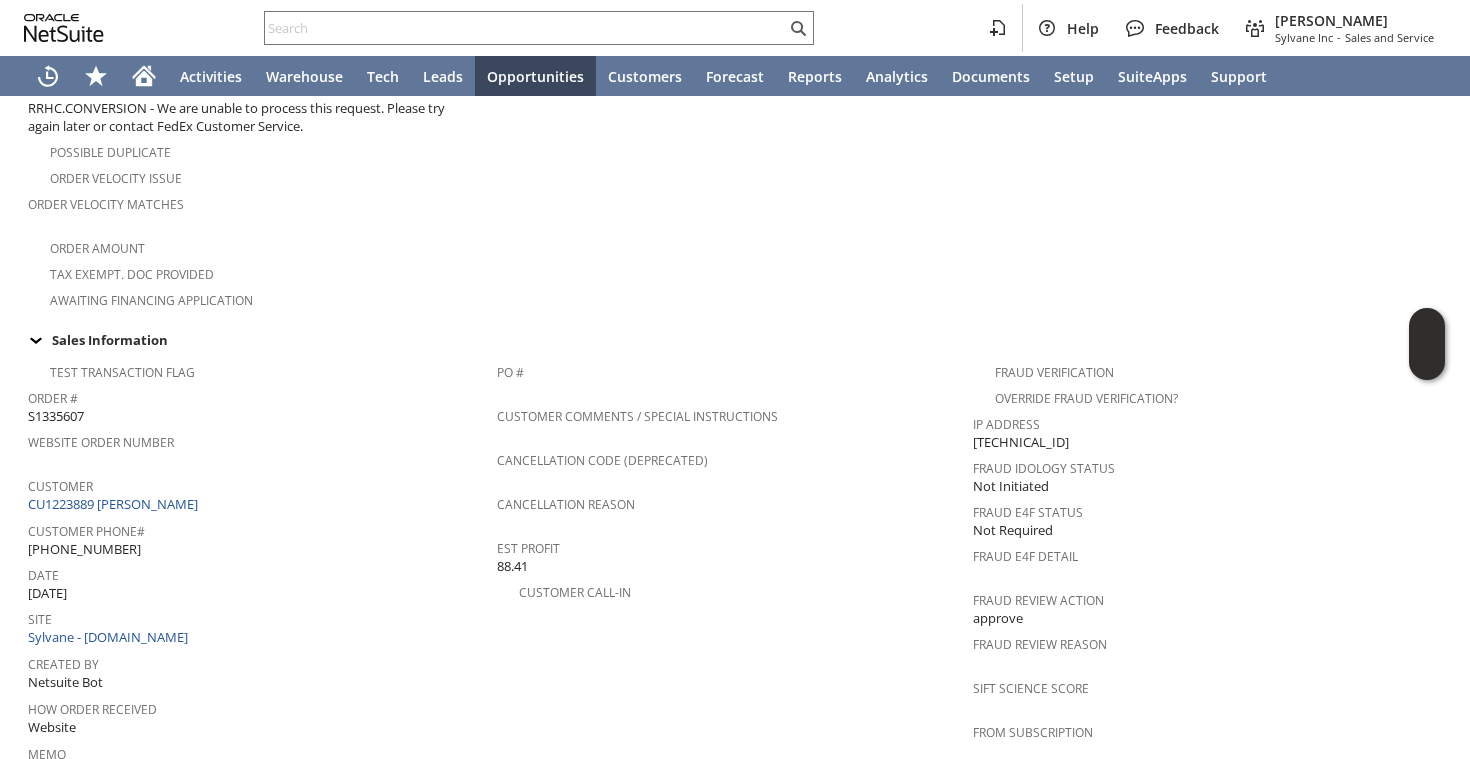 scroll, scrollTop: 1287, scrollLeft: 0, axis: vertical 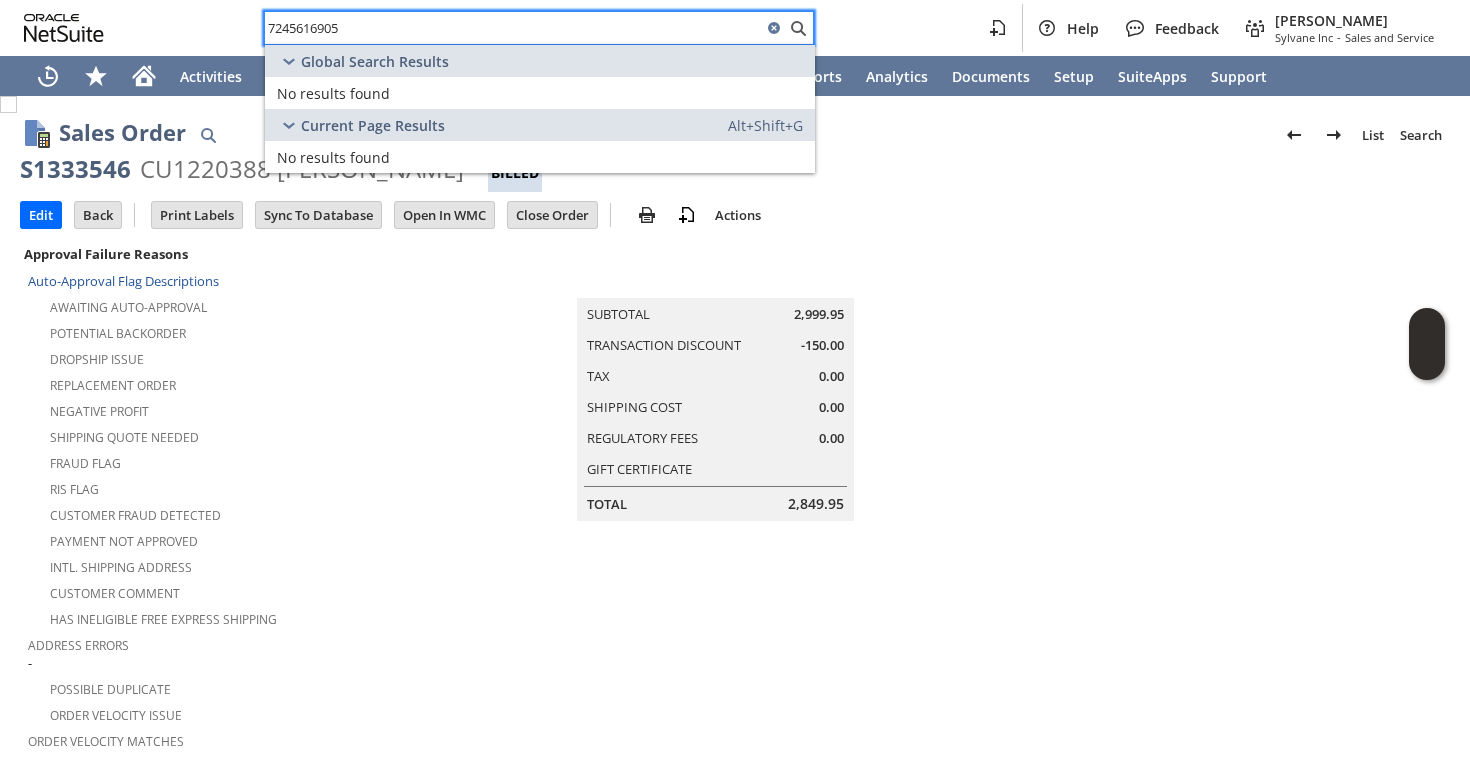 click on "Potential Backorder" at bounding box center (249, 331) 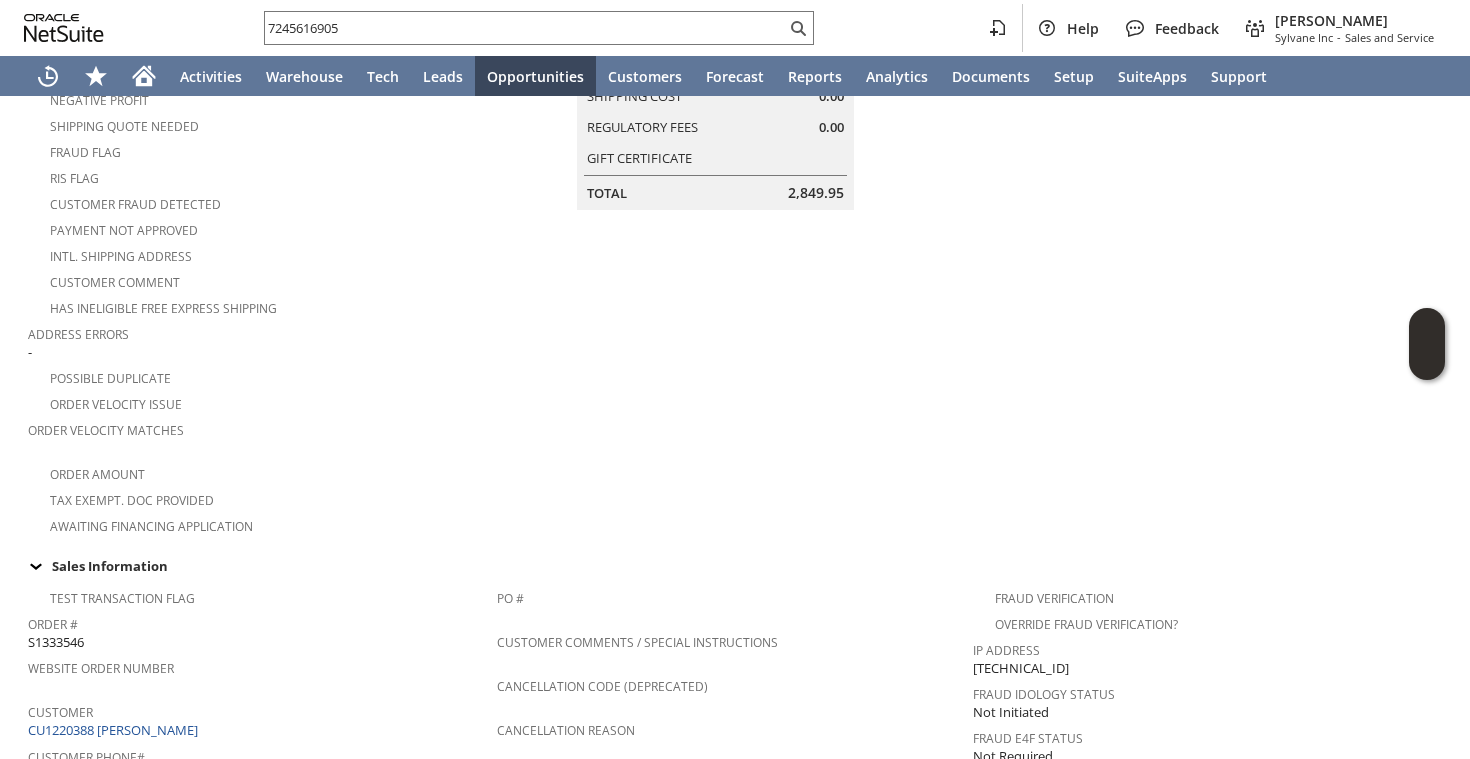 scroll, scrollTop: 383, scrollLeft: 0, axis: vertical 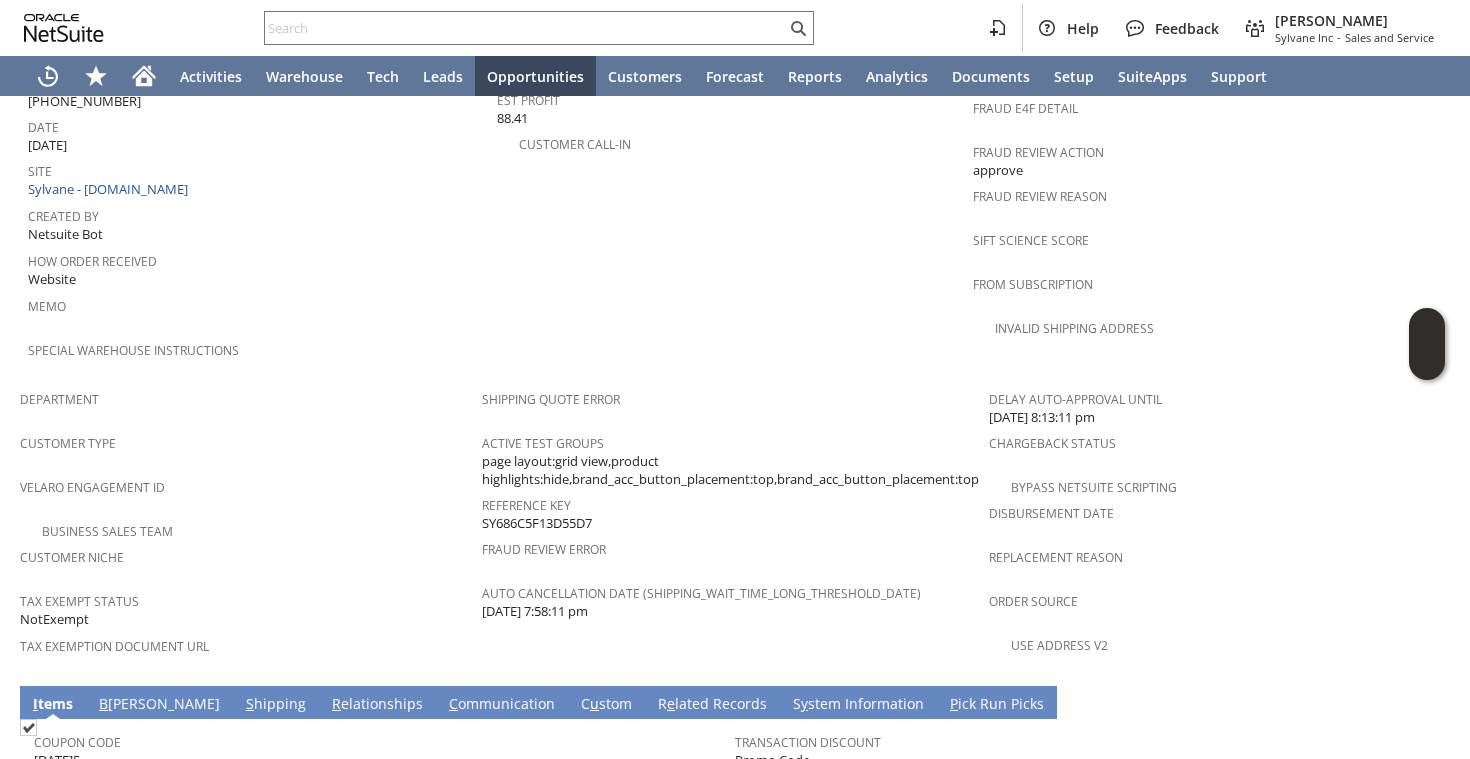 click on "S hipping" at bounding box center (276, 705) 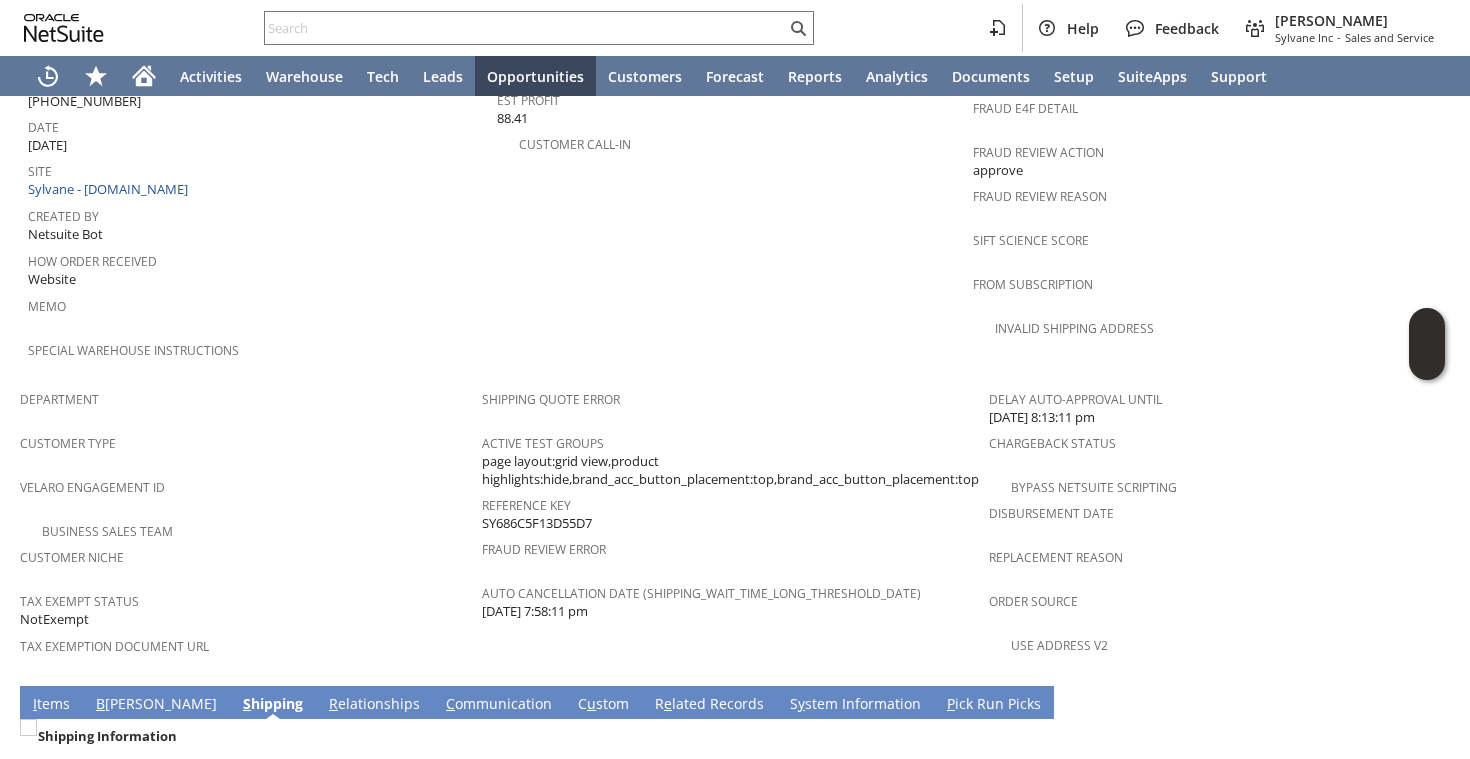 scroll, scrollTop: 1335, scrollLeft: 0, axis: vertical 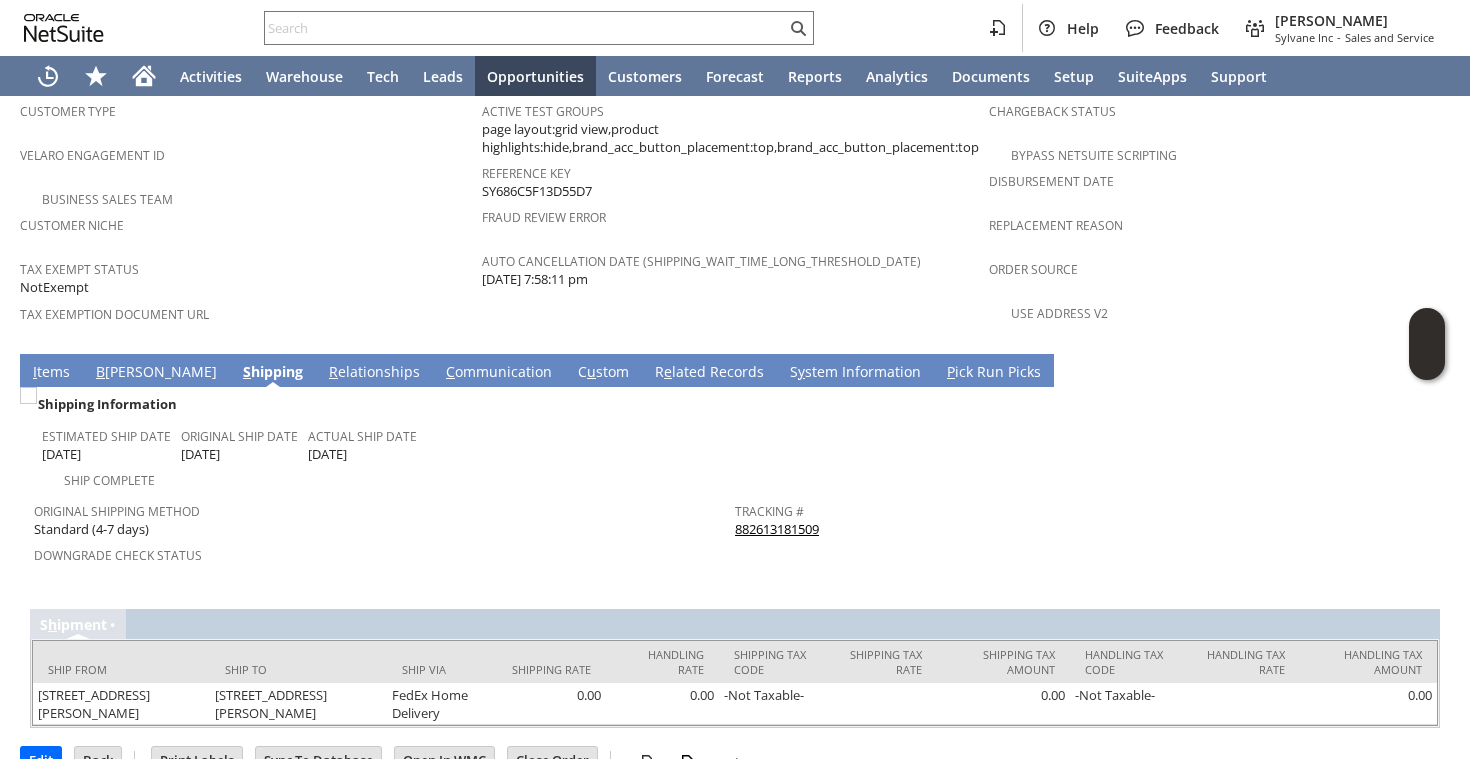 click on "882613181509" at bounding box center [777, 529] 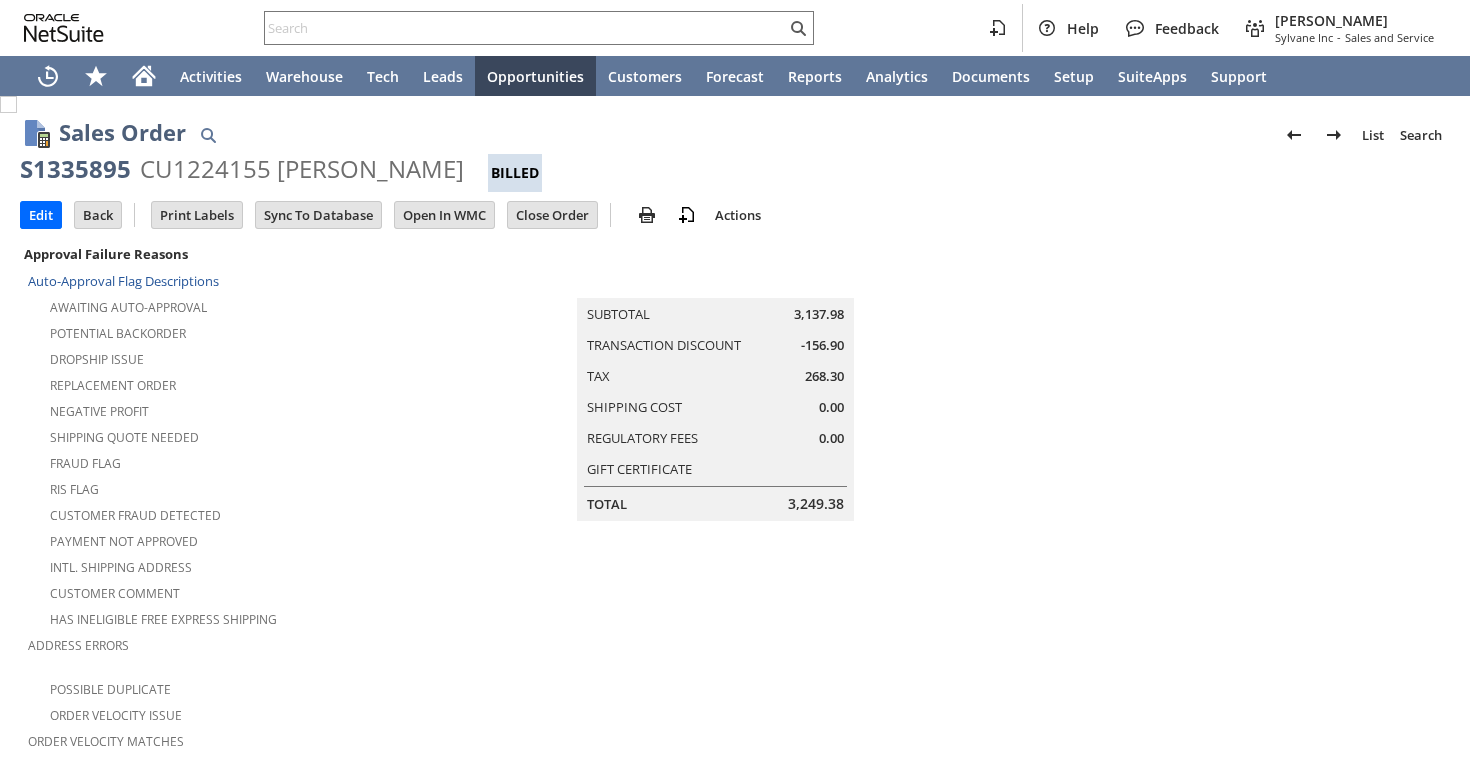 scroll, scrollTop: 0, scrollLeft: 0, axis: both 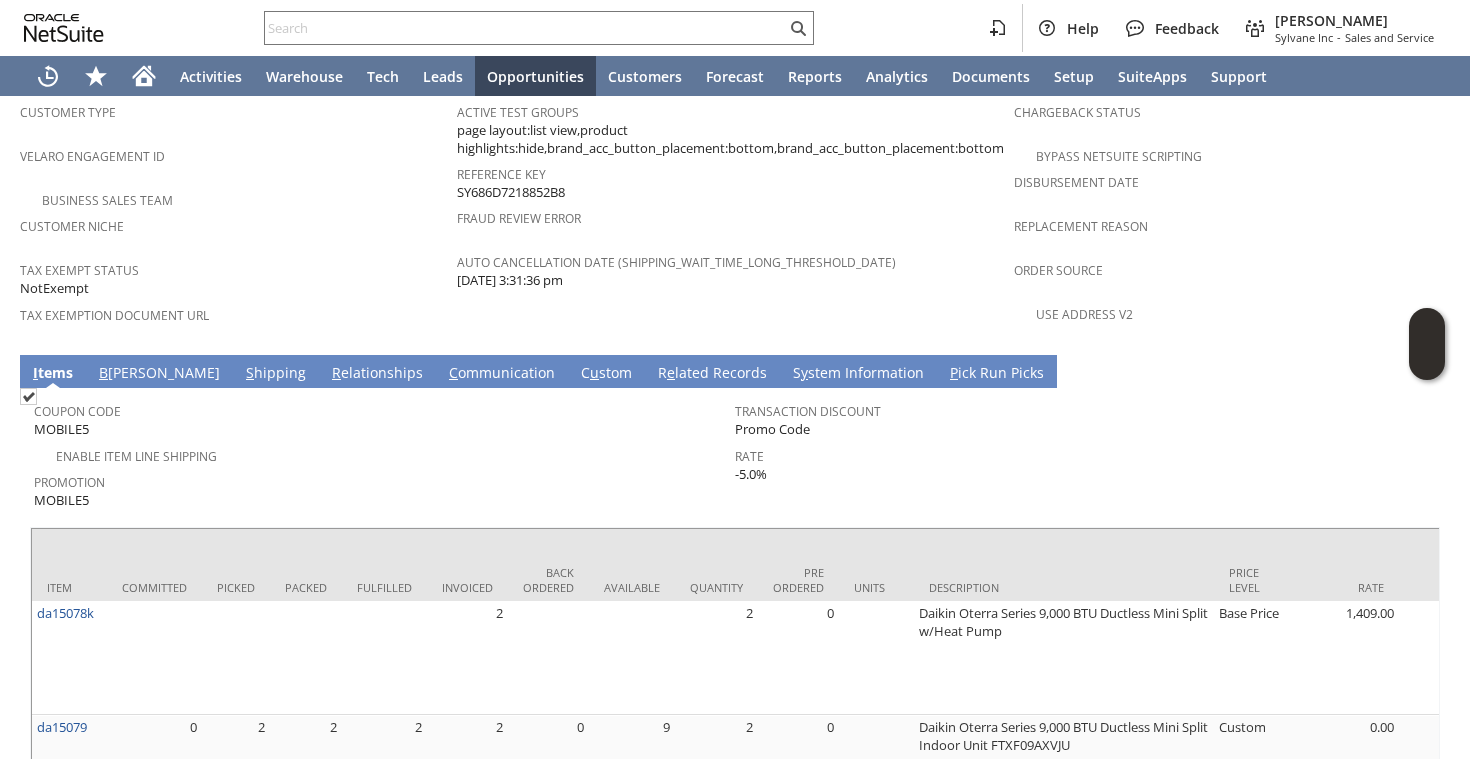 click on "Fulfilled" at bounding box center [384, 565] 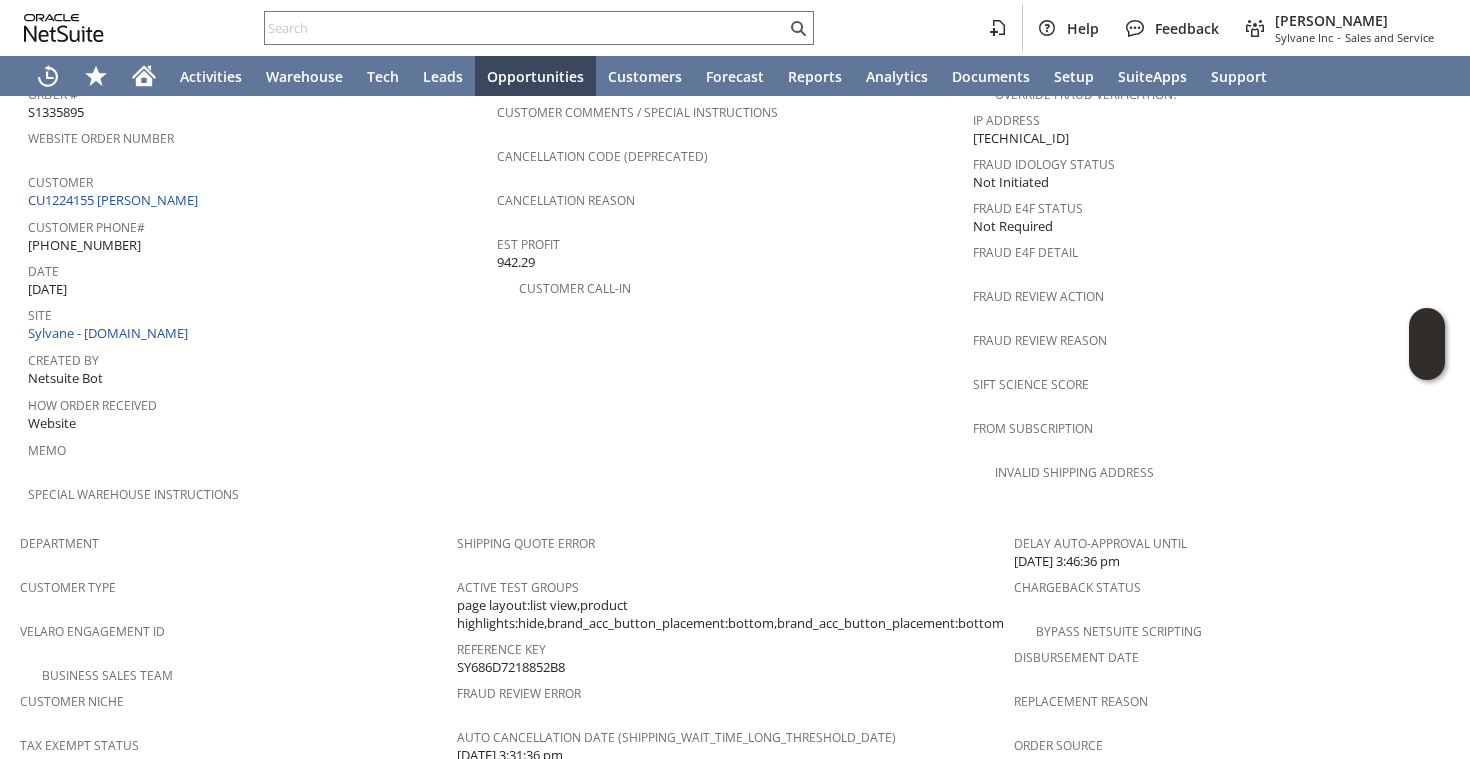 scroll, scrollTop: 1208, scrollLeft: 0, axis: vertical 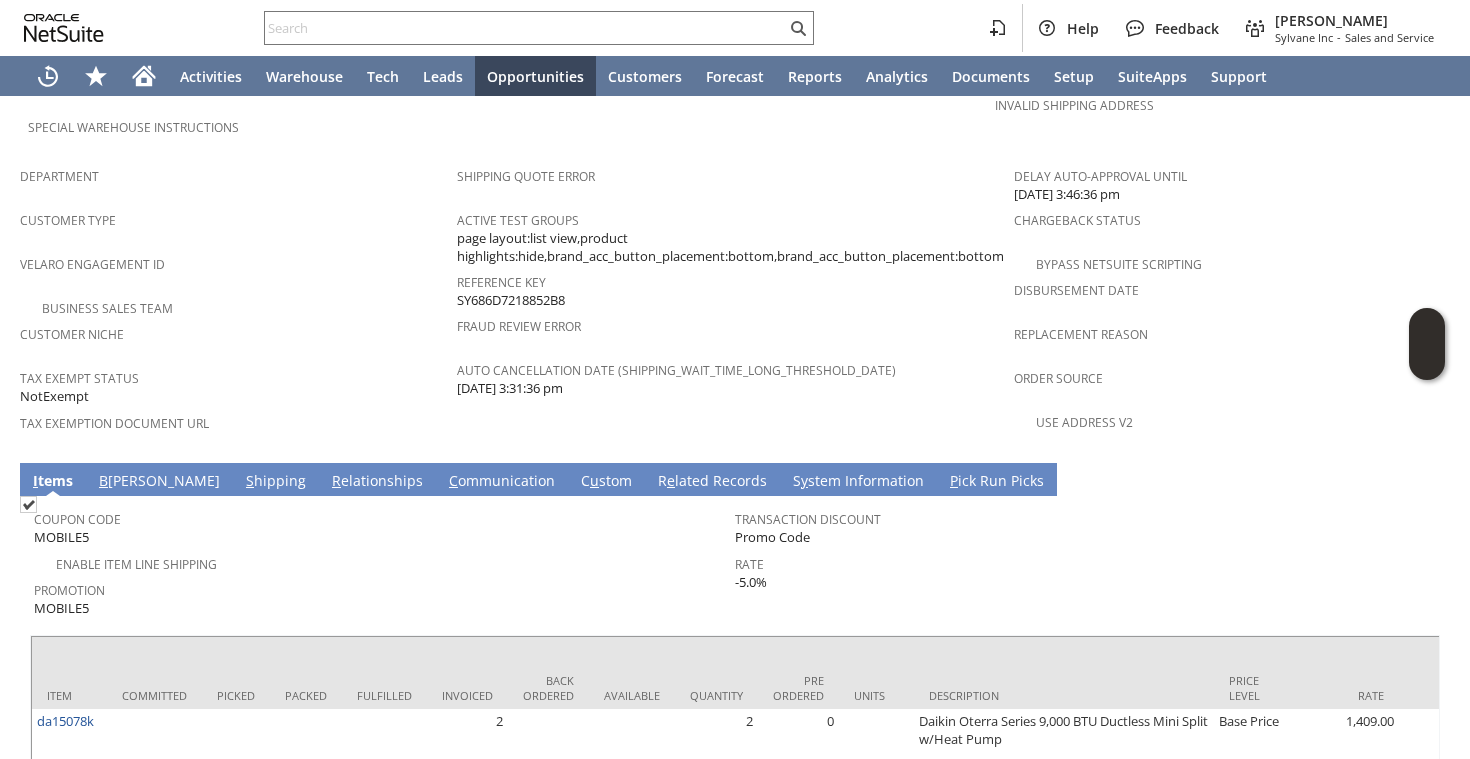 click on "S hipping" at bounding box center (276, 482) 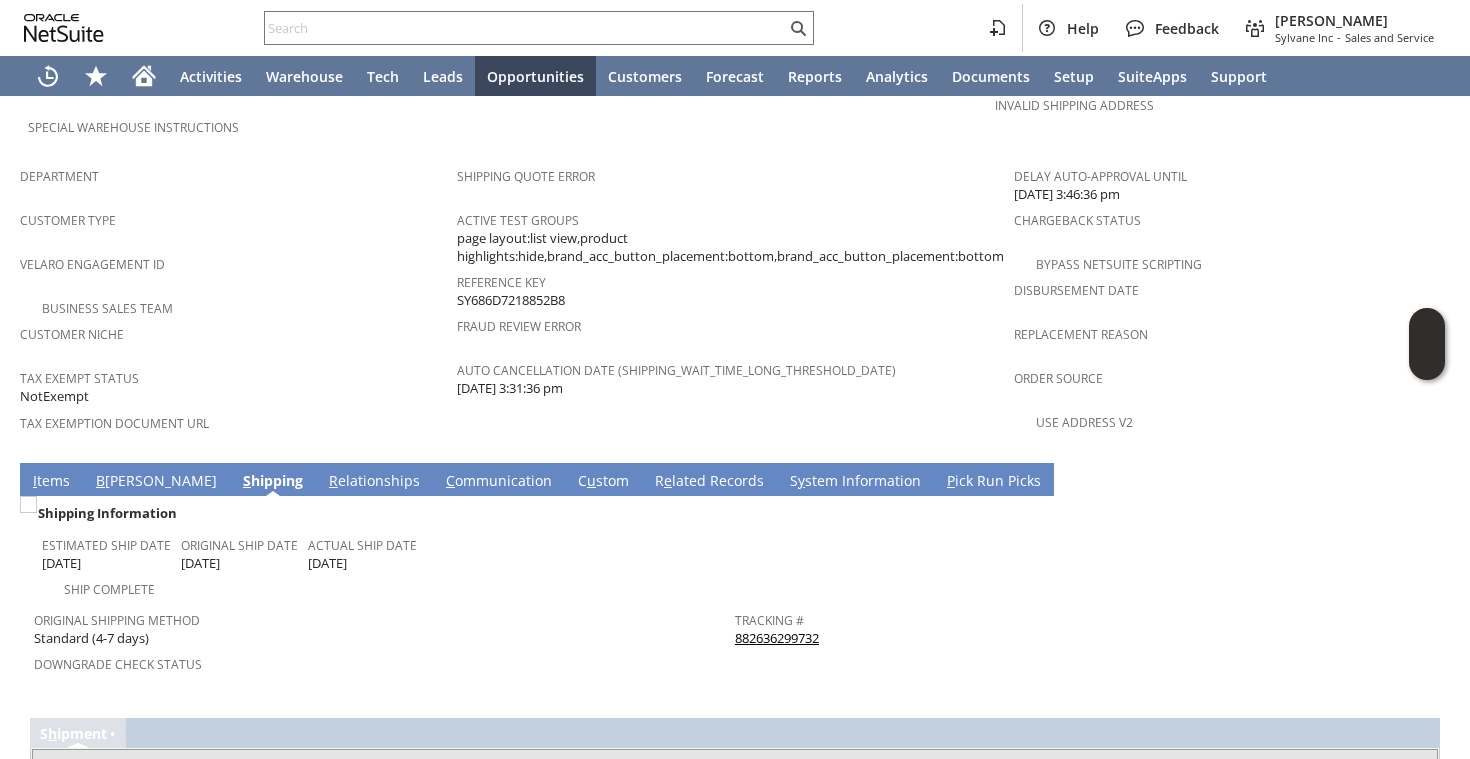 click on "882636299732" at bounding box center (777, 638) 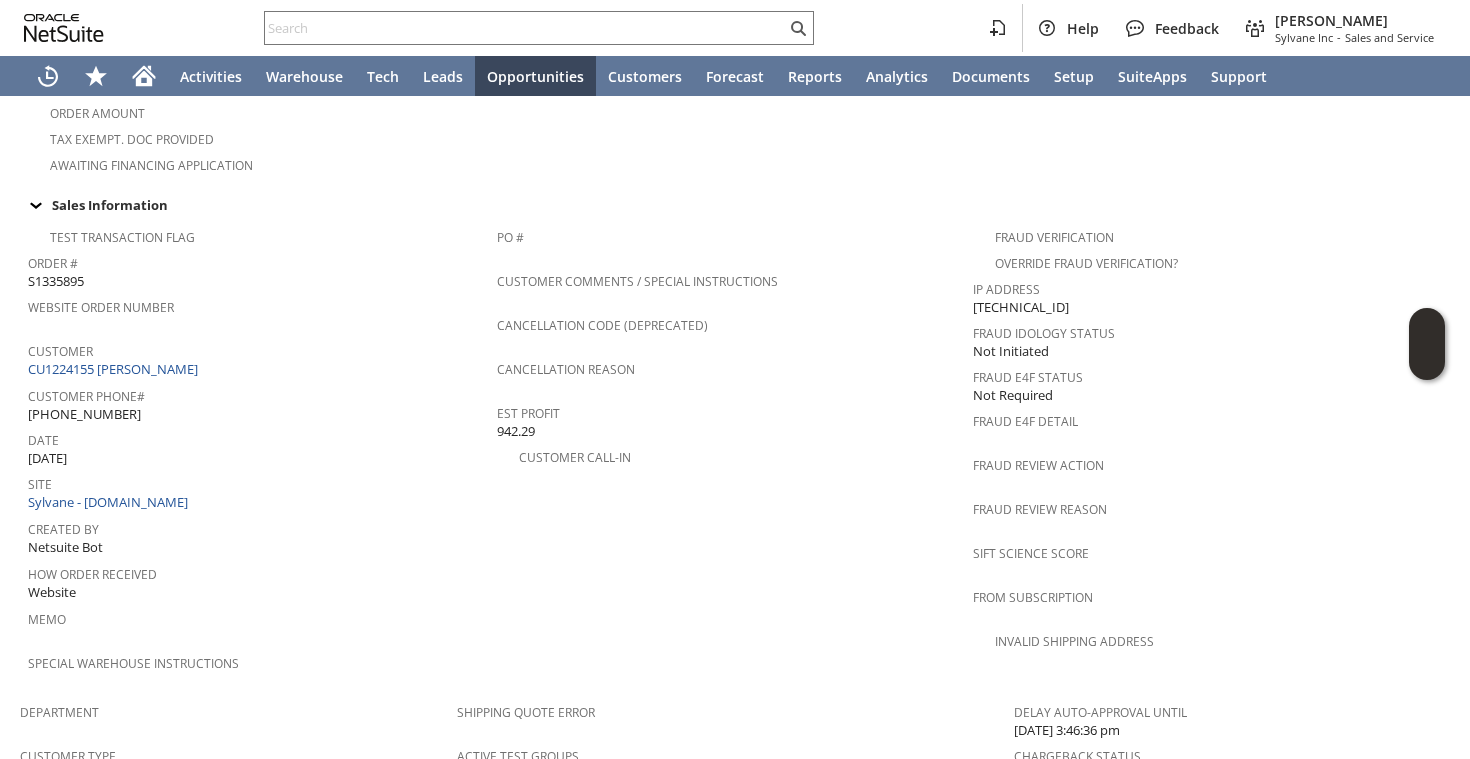 scroll, scrollTop: 0, scrollLeft: 0, axis: both 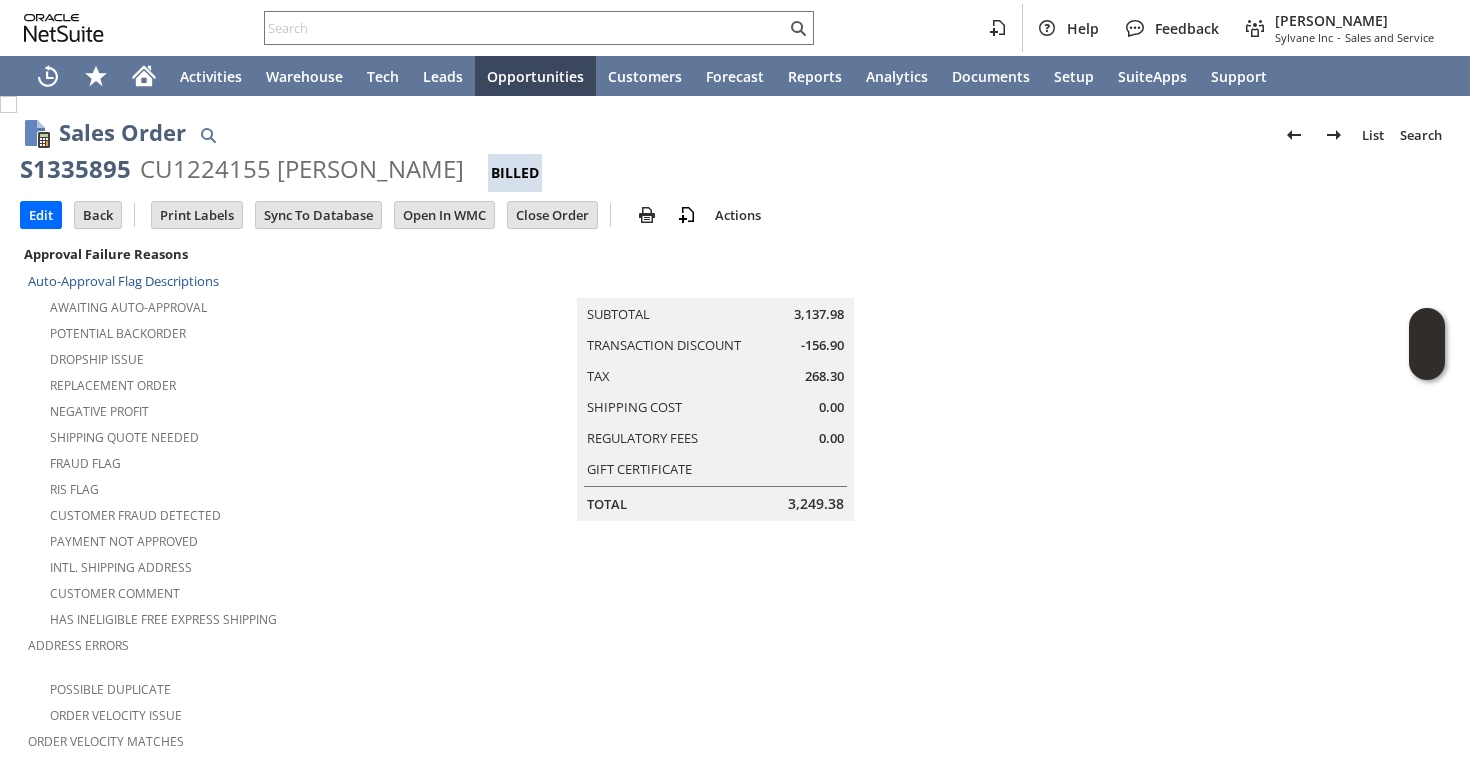 click on "CU1224155 [PERSON_NAME]" at bounding box center [302, 169] 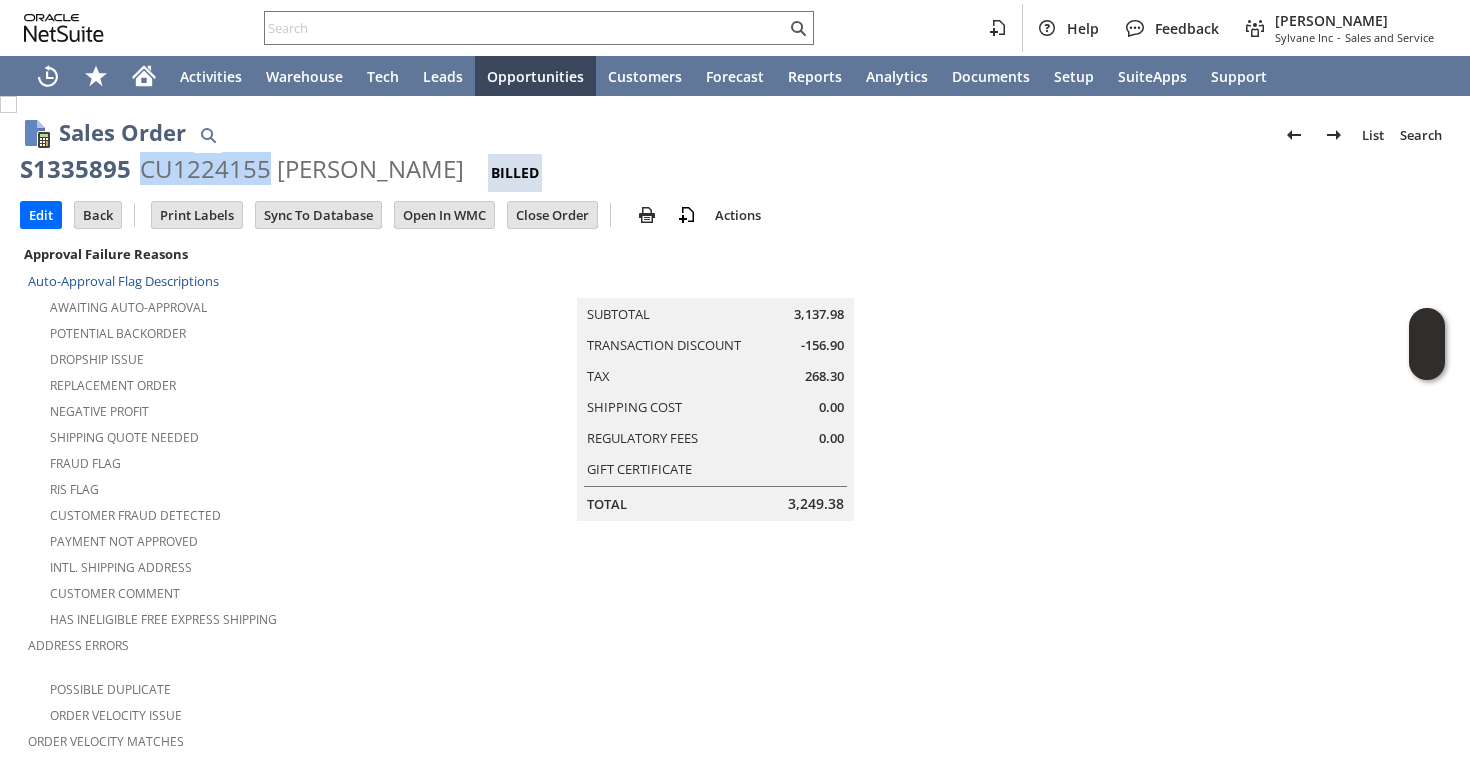 copy on "CU1224155" 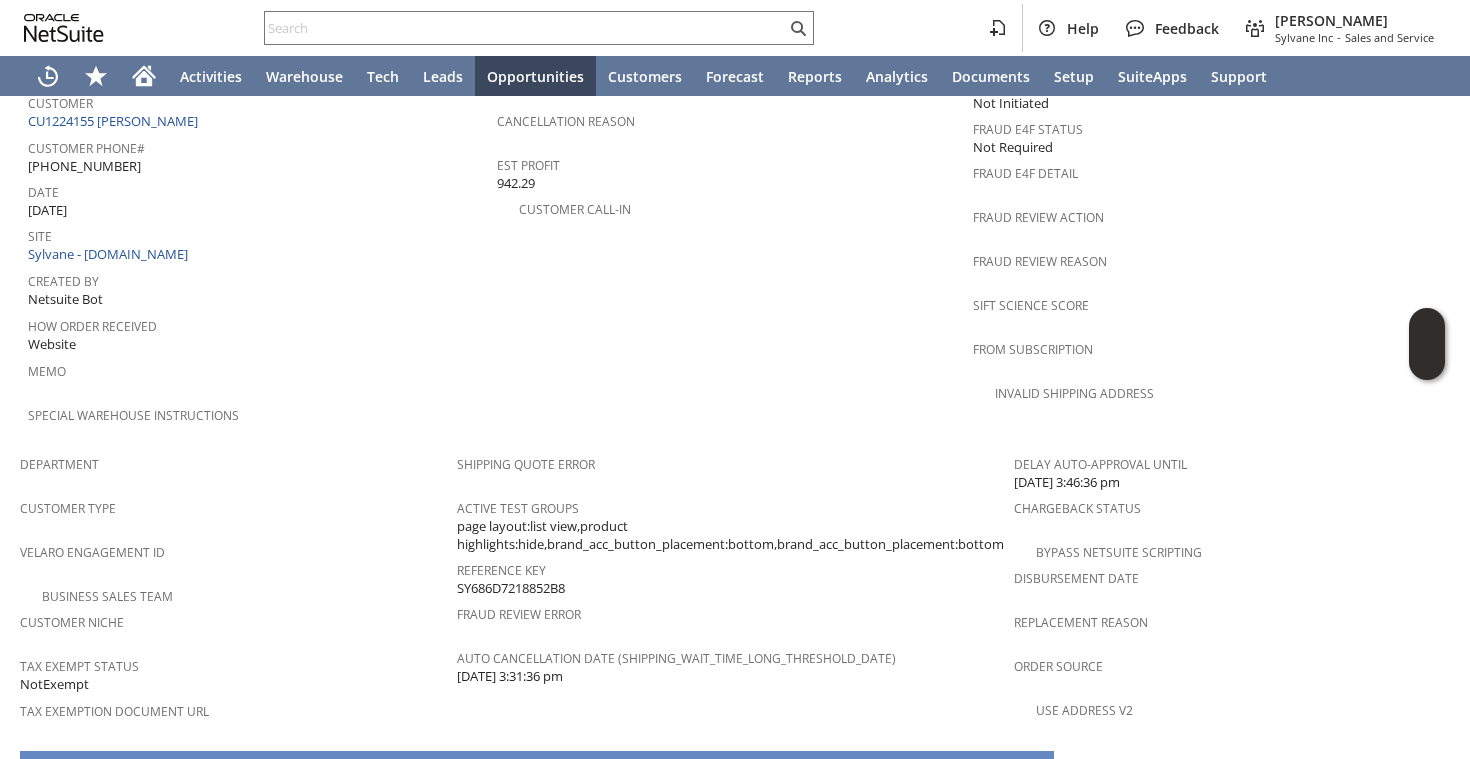 scroll, scrollTop: 1317, scrollLeft: 0, axis: vertical 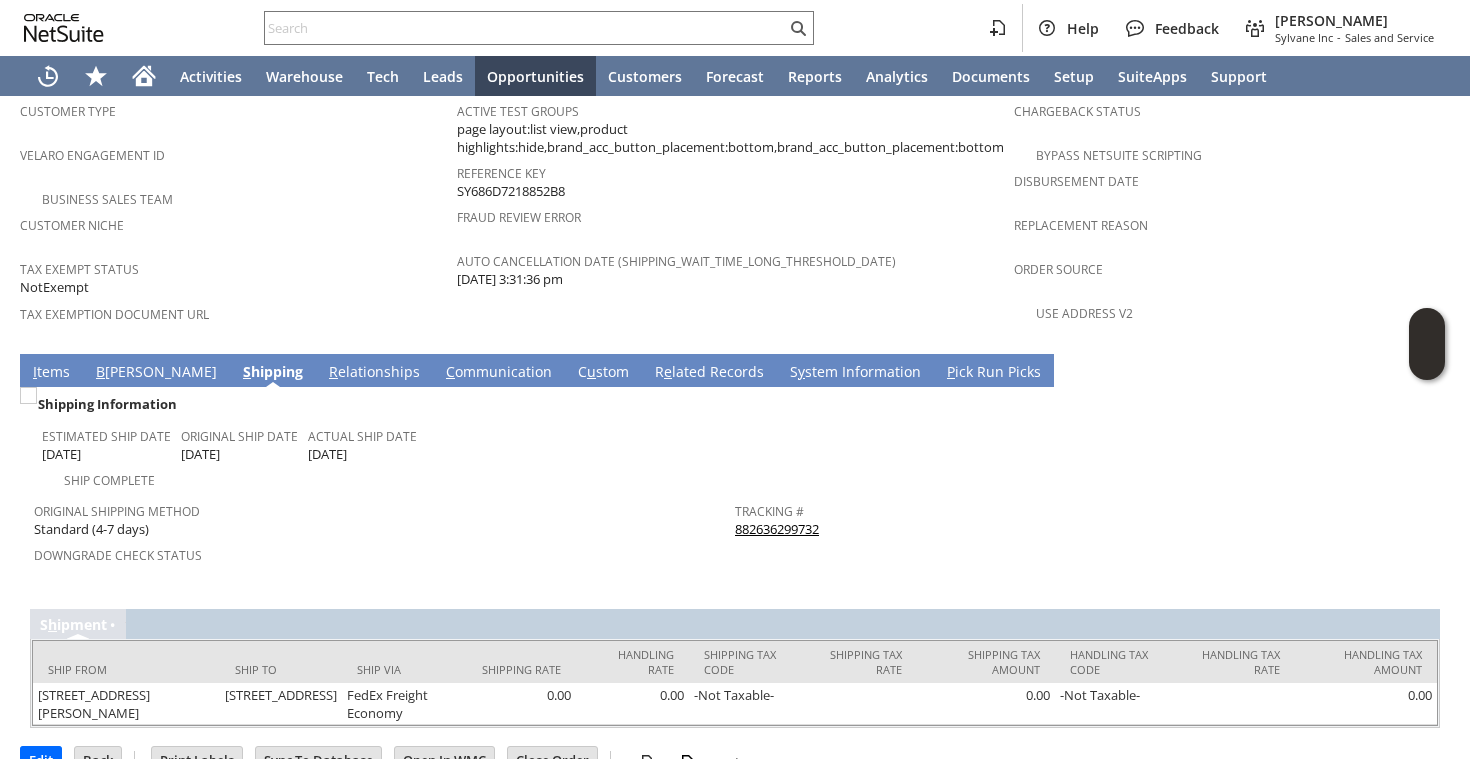 click on "C ommunication" at bounding box center (499, 373) 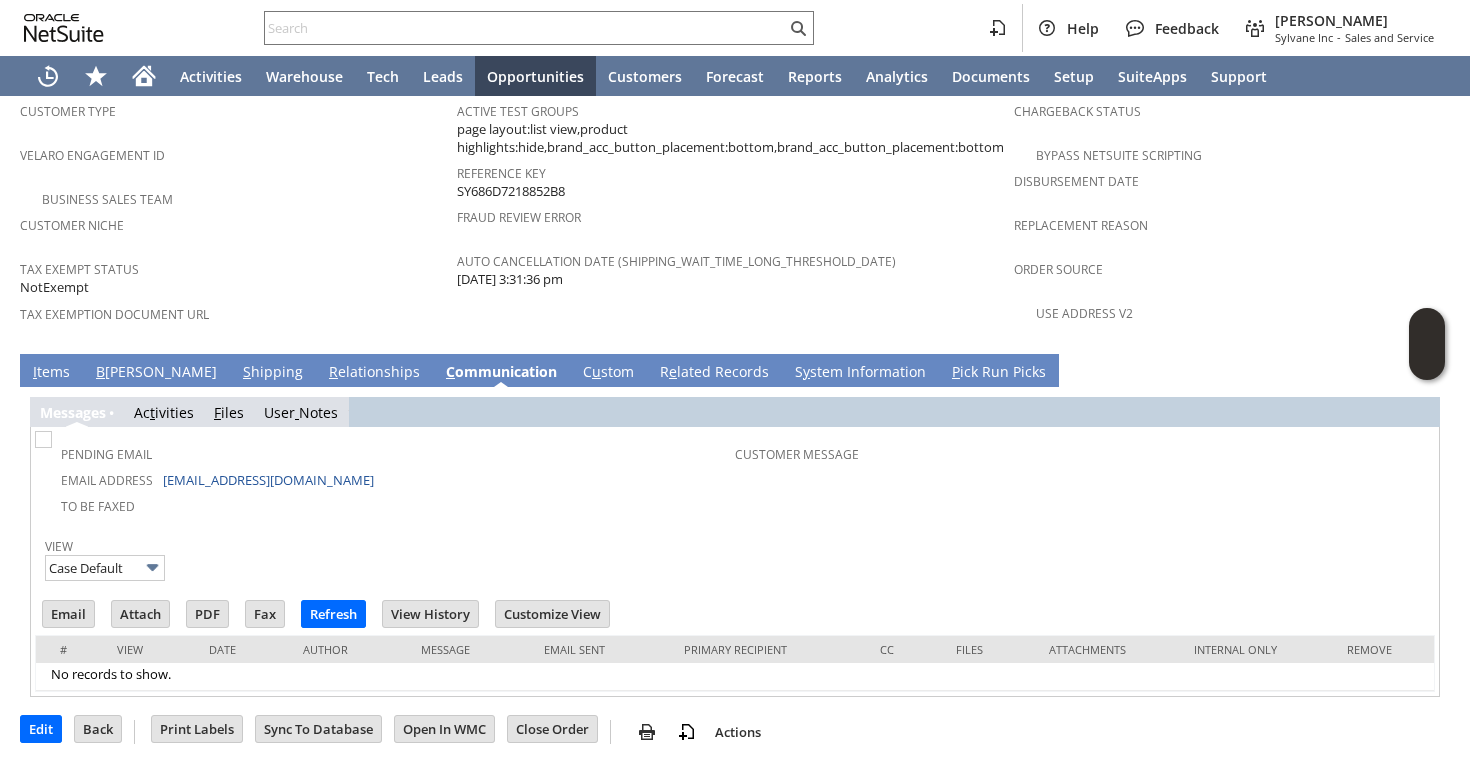 scroll, scrollTop: 1269, scrollLeft: 0, axis: vertical 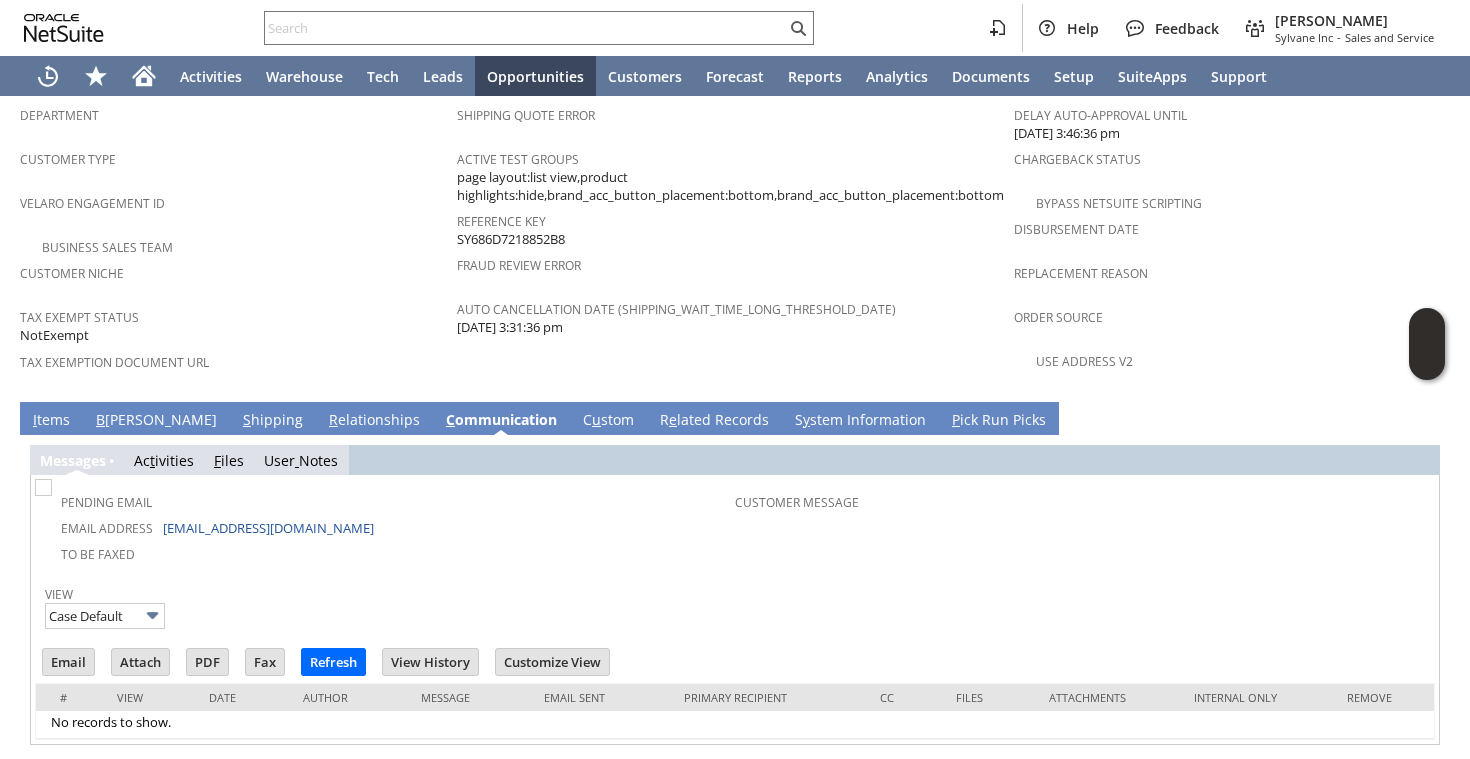 click on "S hipping" at bounding box center [273, 421] 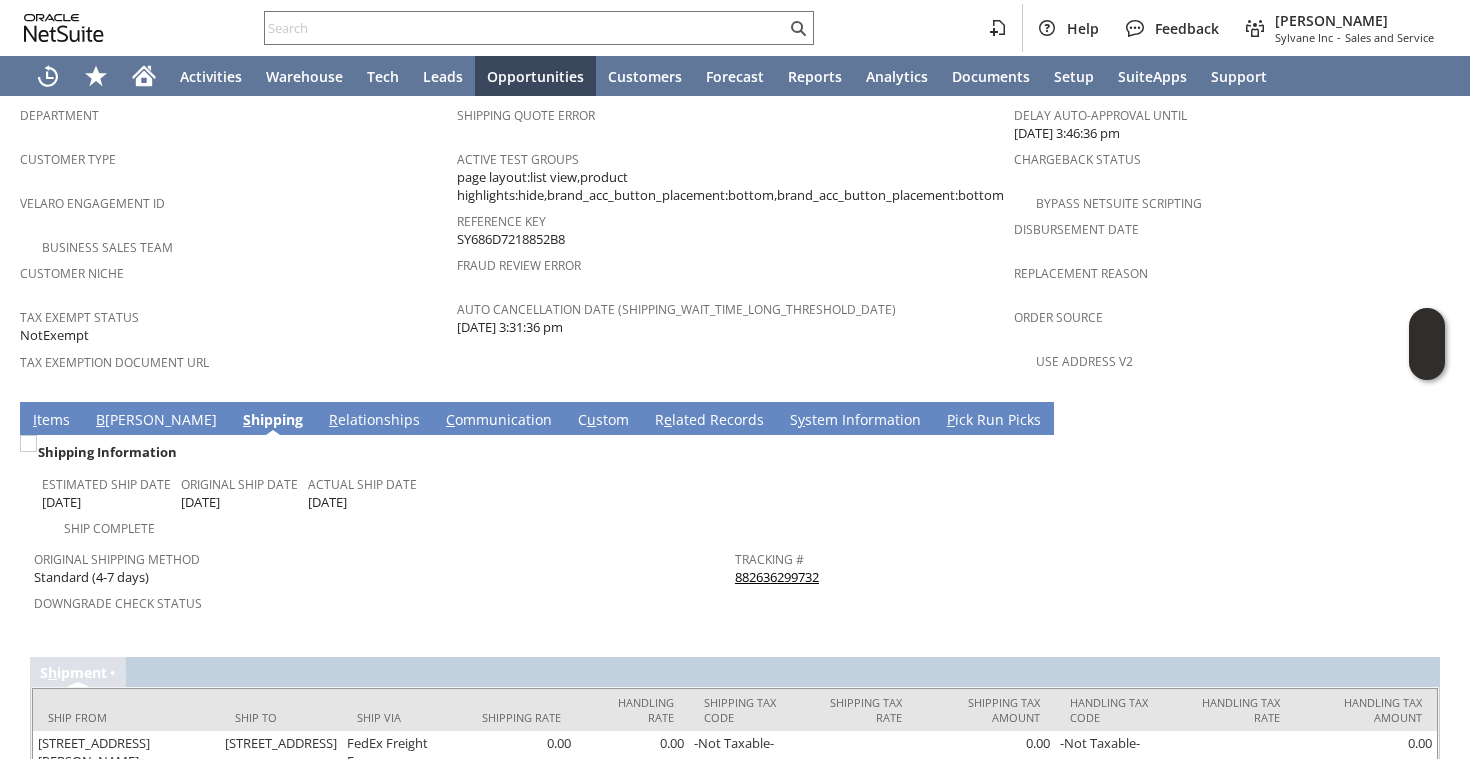 scroll, scrollTop: 1317, scrollLeft: 0, axis: vertical 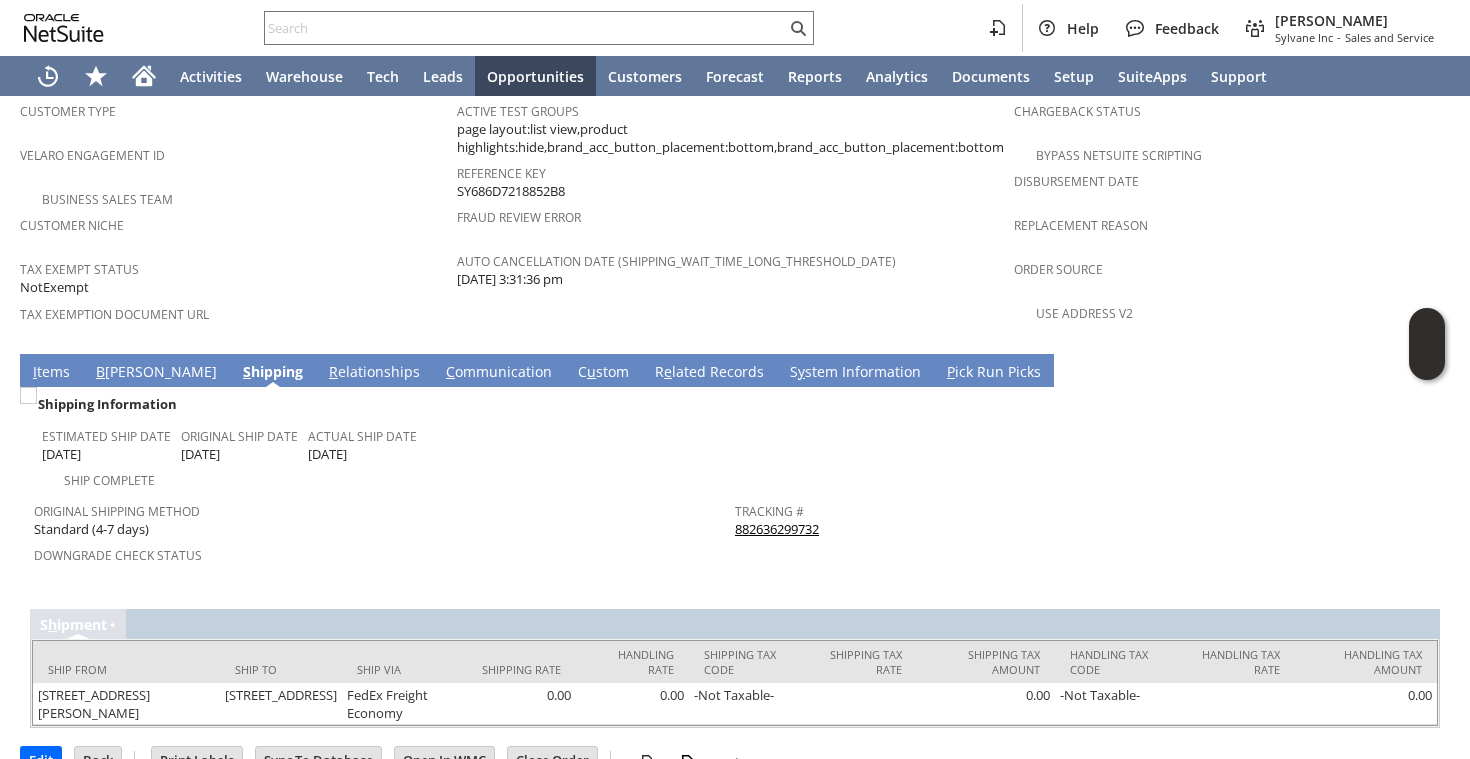 click on "I tems" at bounding box center [51, 373] 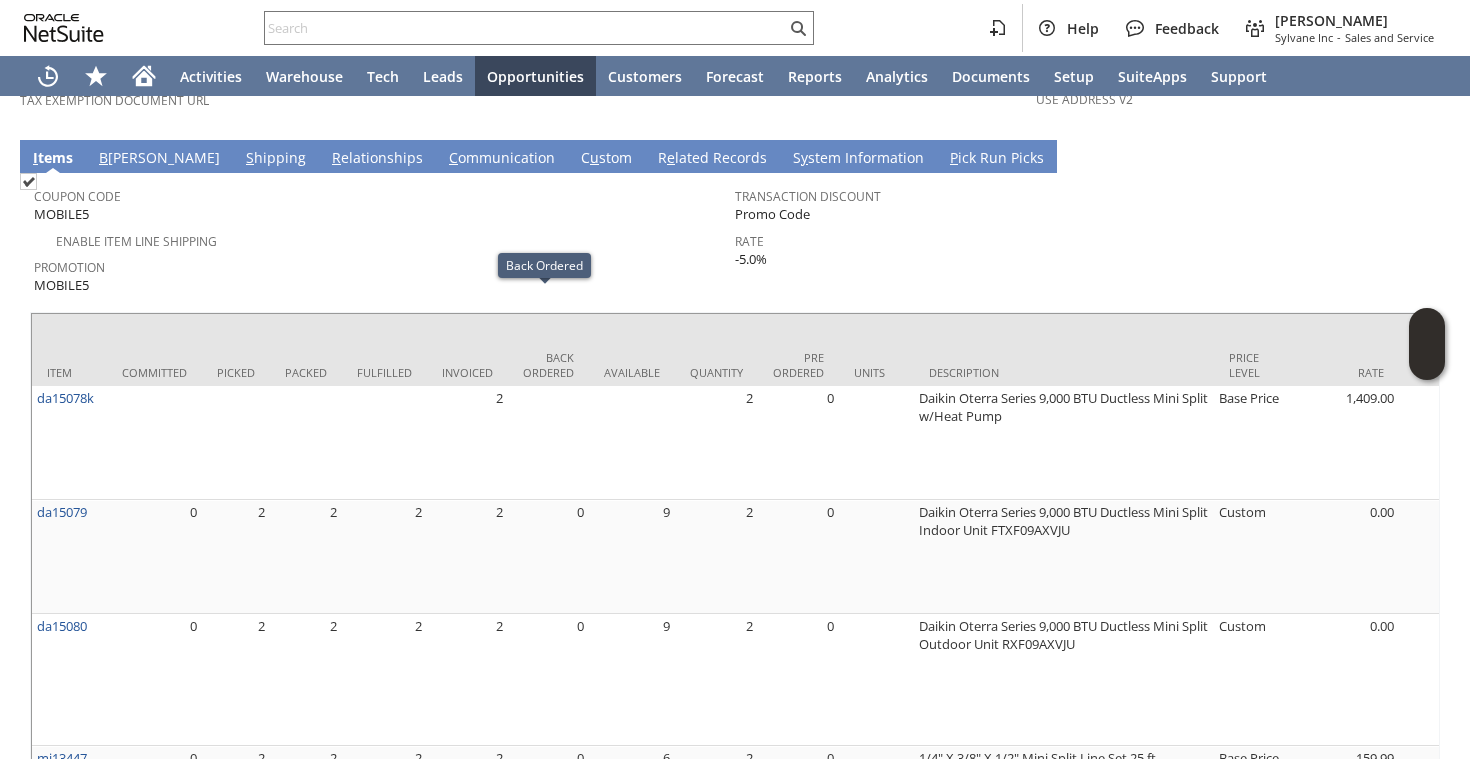 scroll, scrollTop: 1484, scrollLeft: 0, axis: vertical 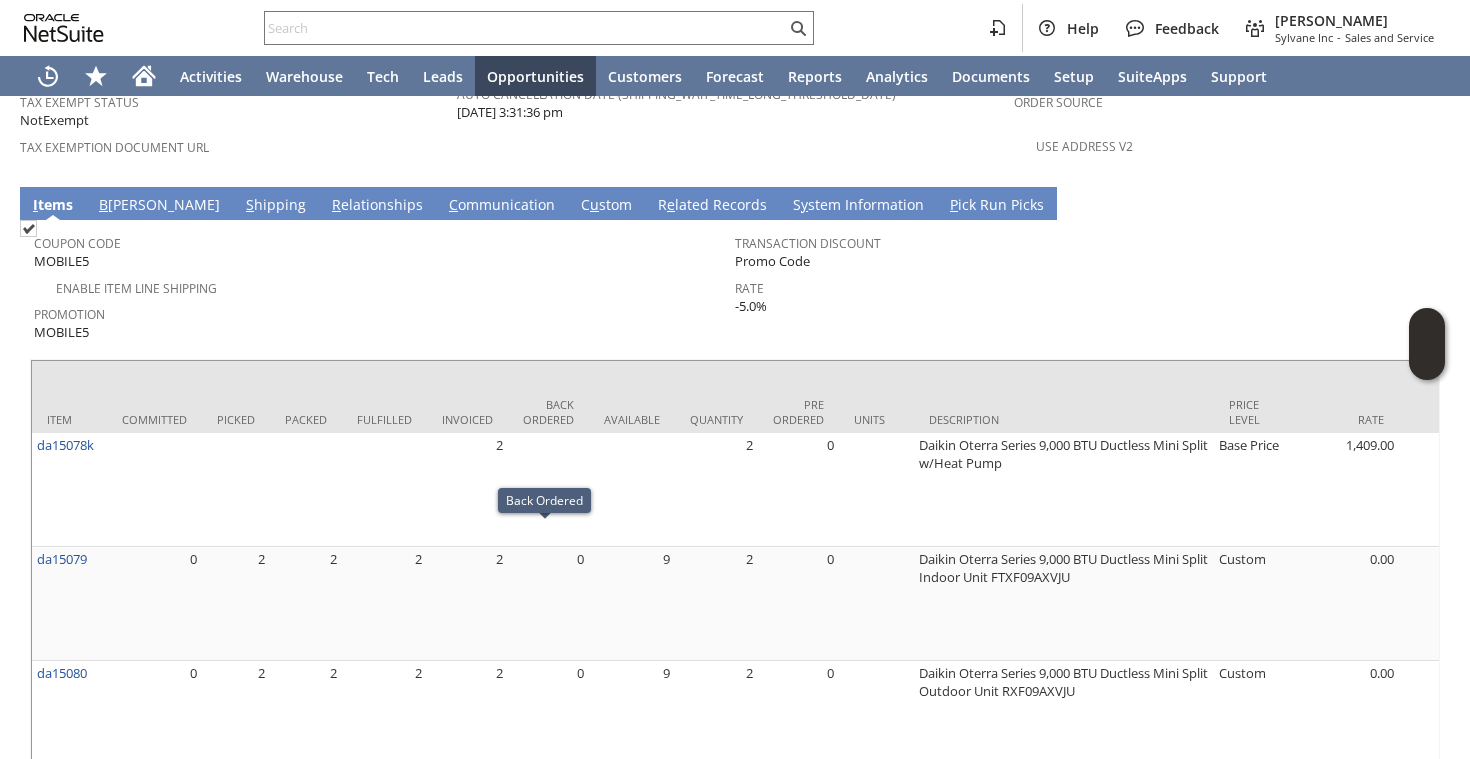 click on "R elationships" at bounding box center [377, 203] 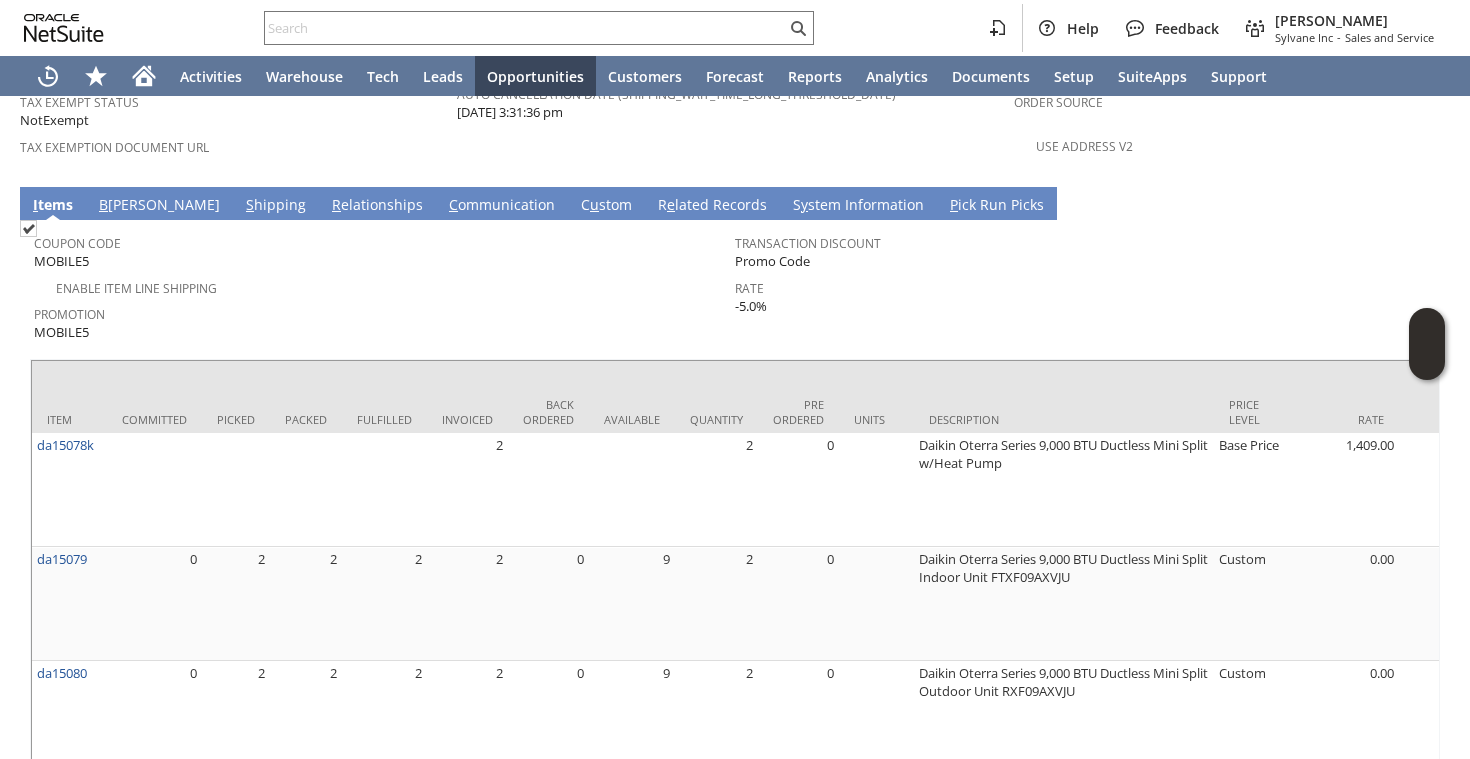 click on "R elationships" at bounding box center [377, 206] 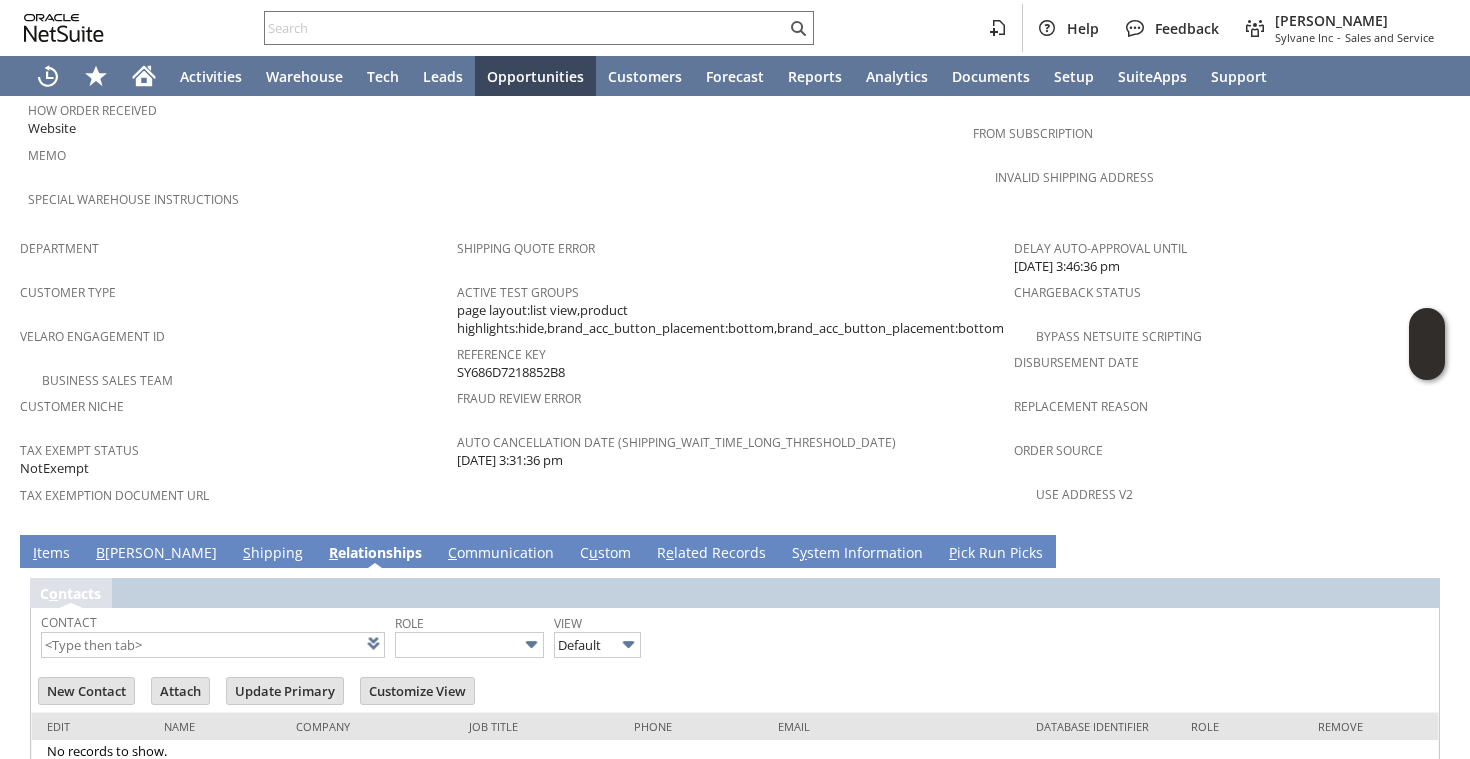 scroll, scrollTop: 0, scrollLeft: 0, axis: both 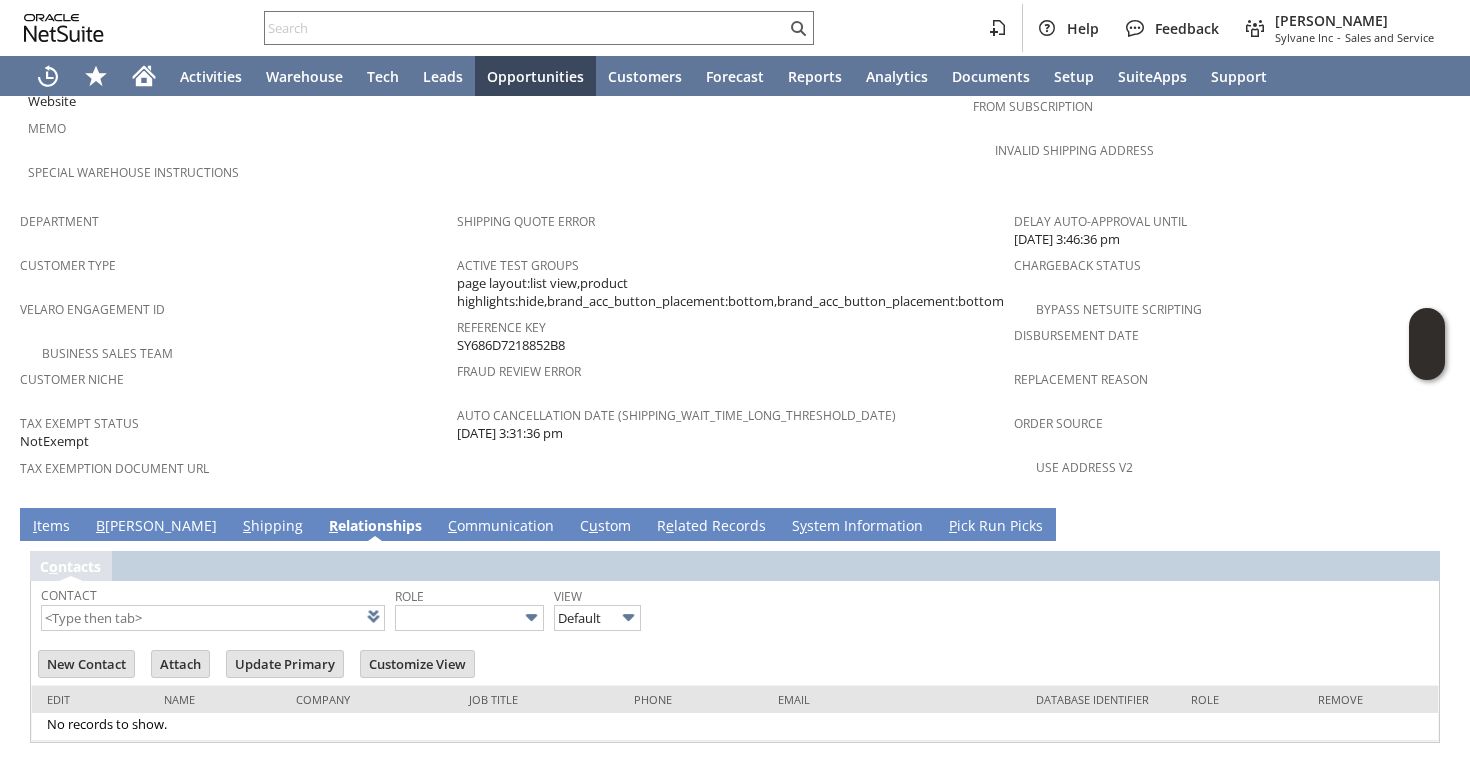 click on "C ommunication" at bounding box center (501, 527) 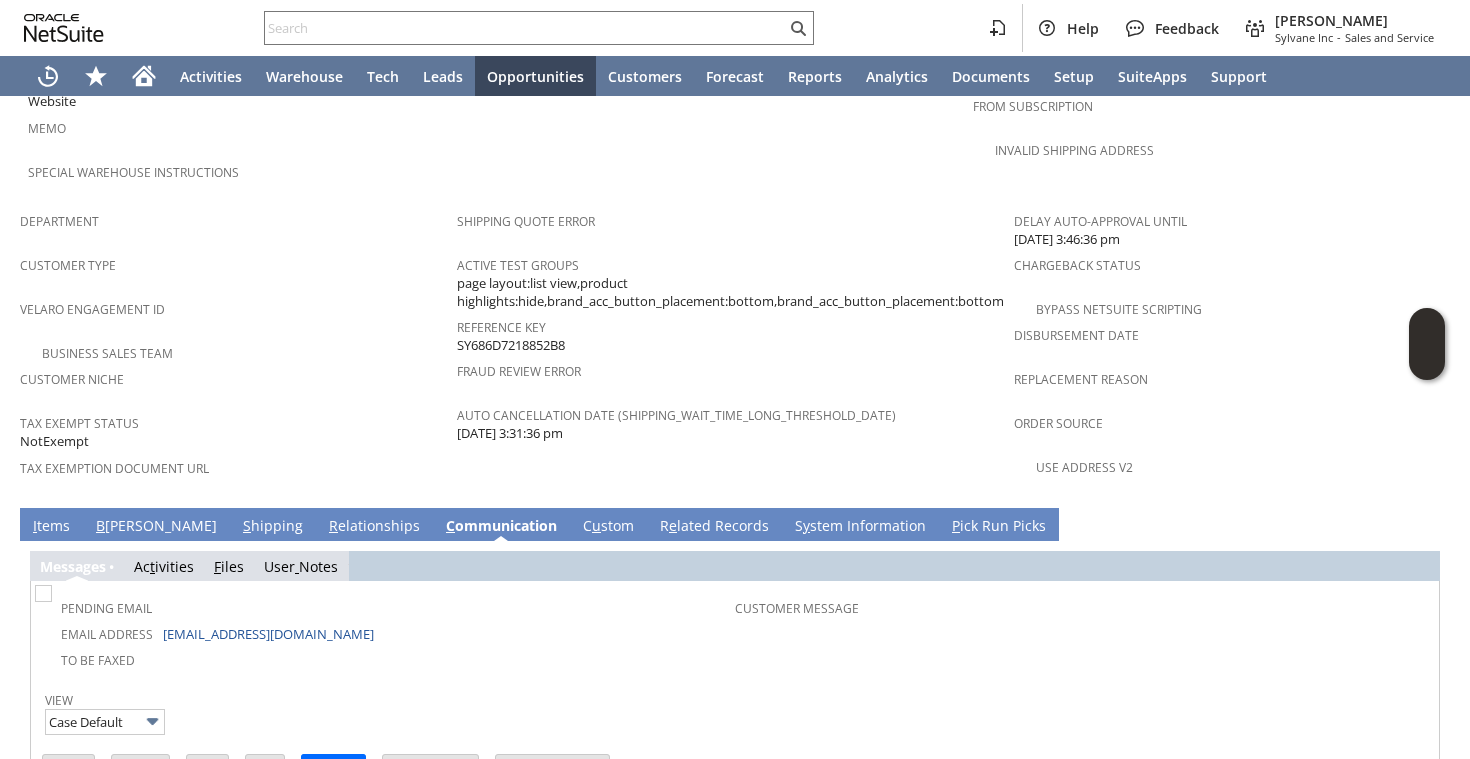 scroll, scrollTop: 0, scrollLeft: 0, axis: both 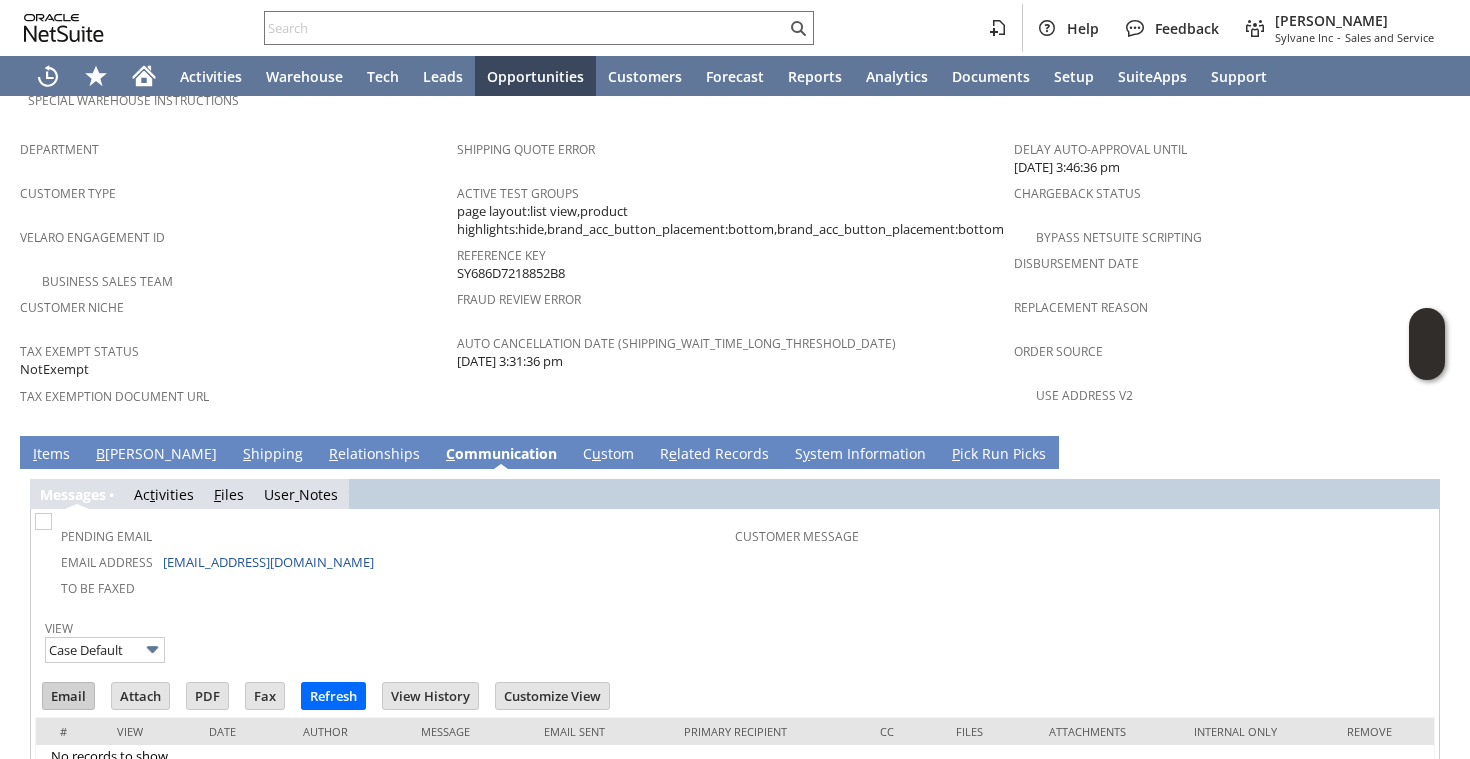 click on "Email" at bounding box center (68, 696) 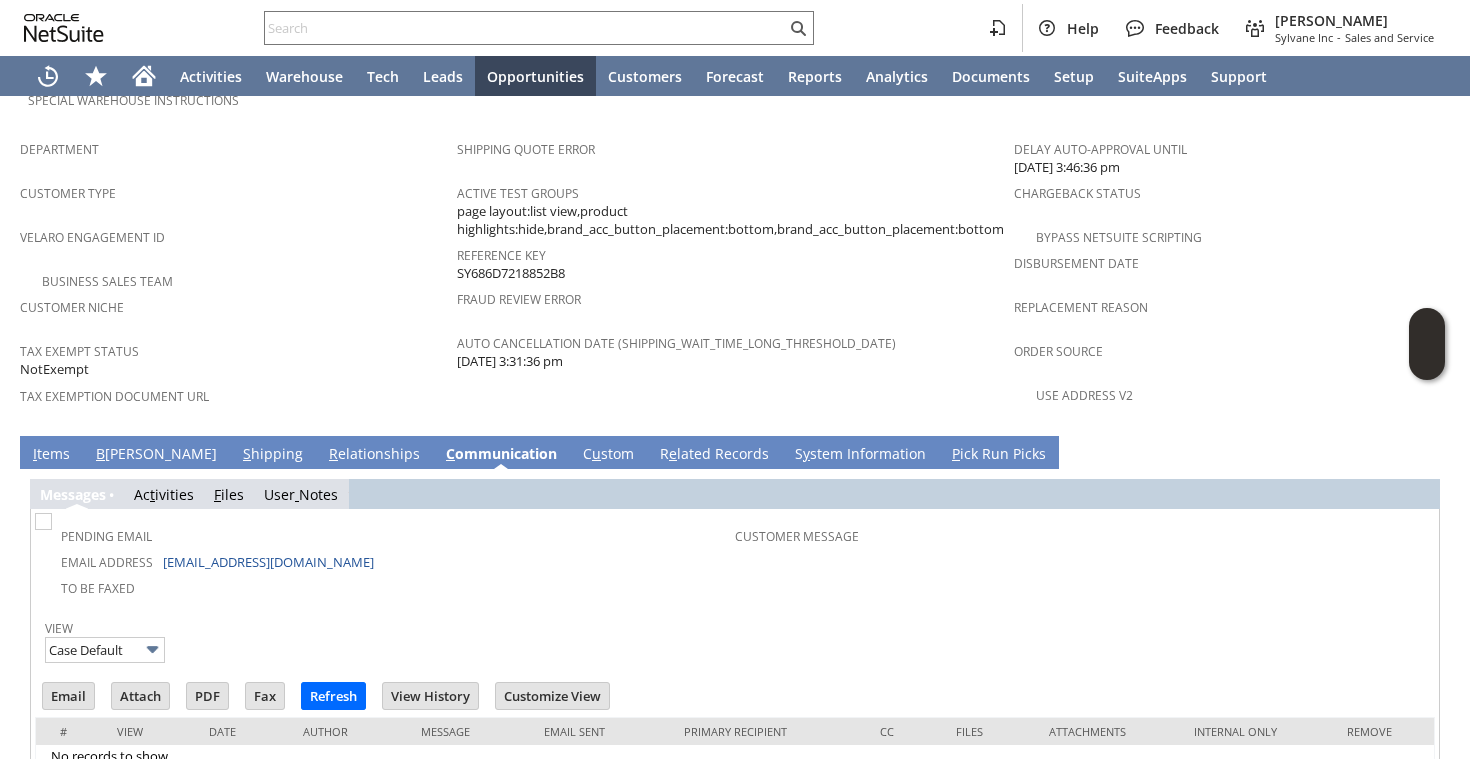 scroll, scrollTop: 0, scrollLeft: 0, axis: both 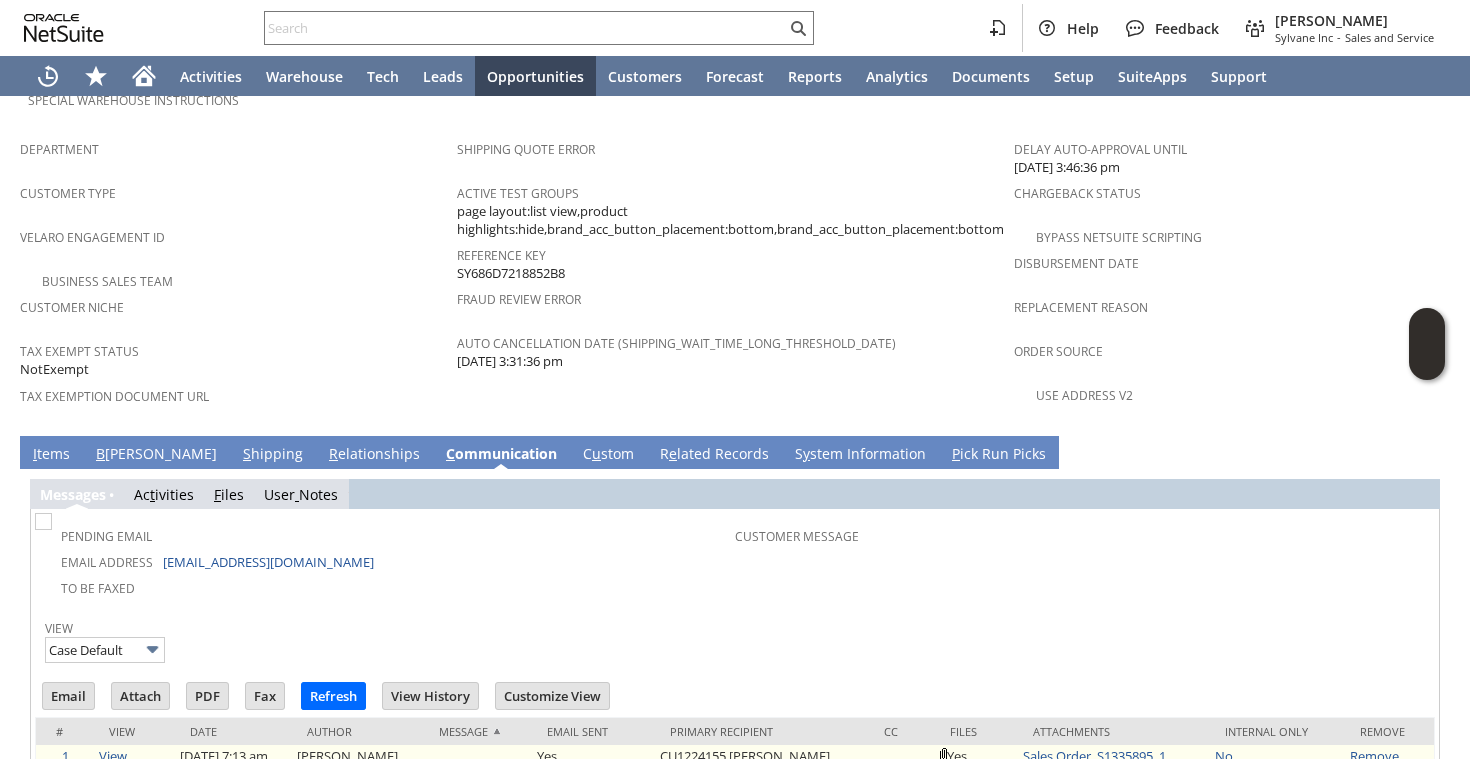 click on "Sales Order_S1335895_1..." at bounding box center [1099, 756] 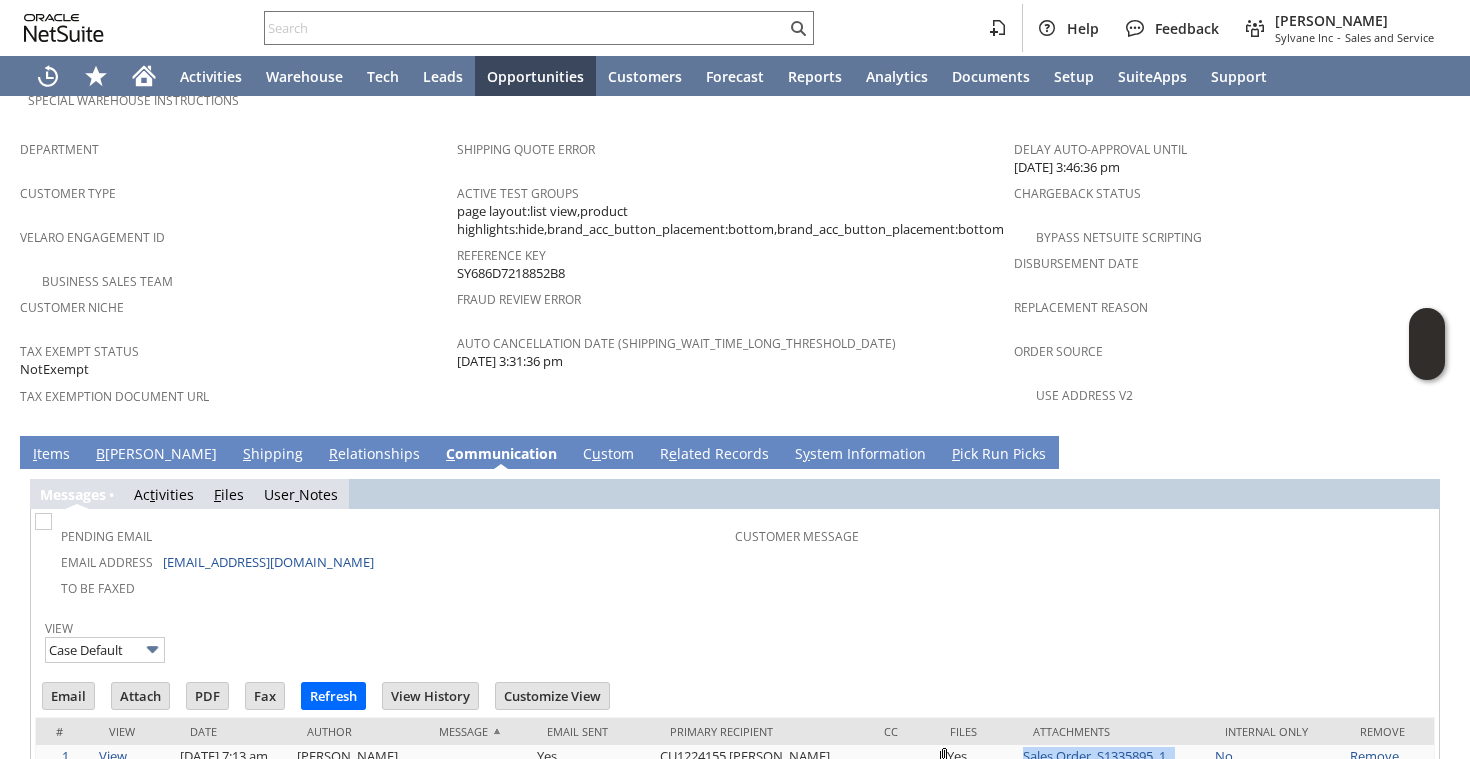 click on "Attachments" at bounding box center [1114, 731] 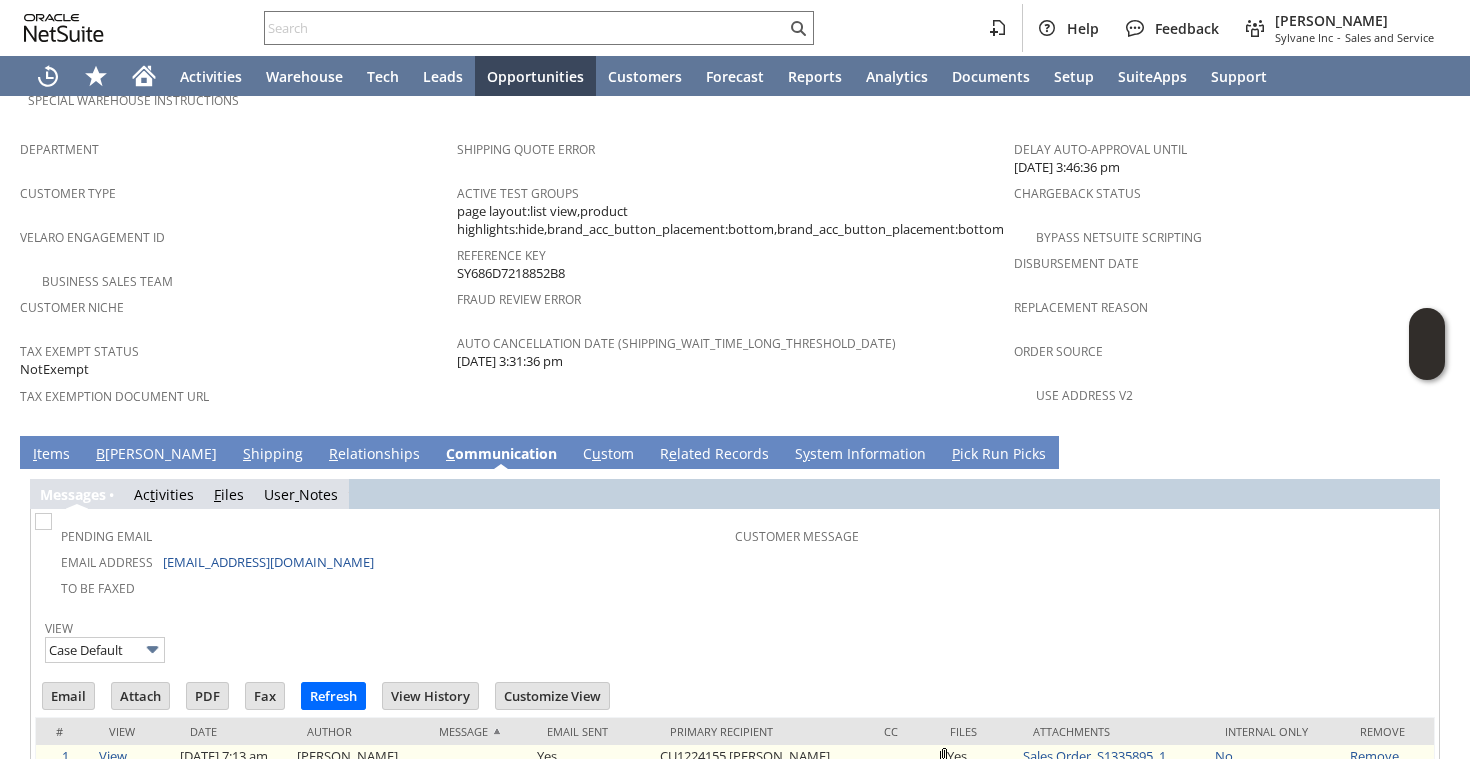click on "Sales Order_S1335895_1..." at bounding box center (1099, 756) 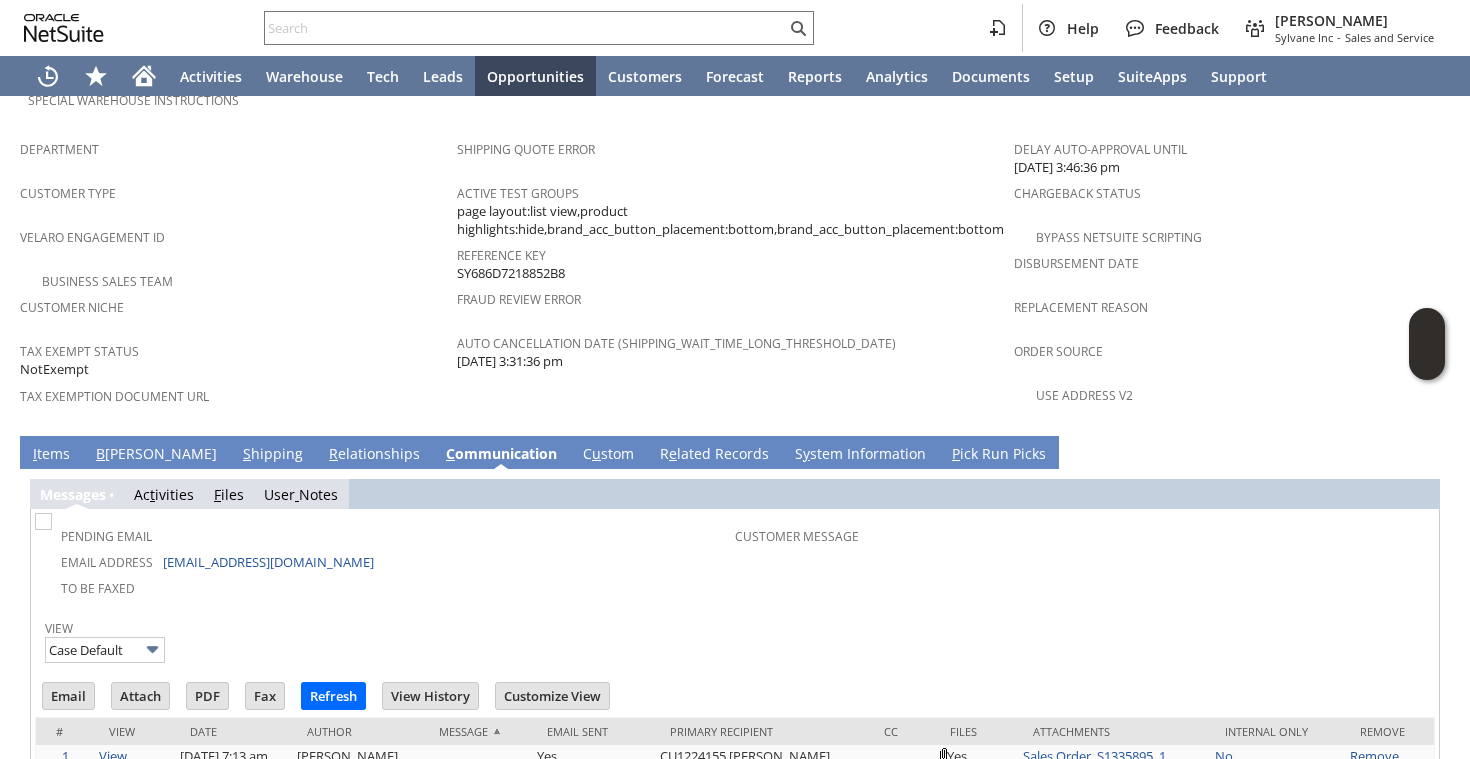 scroll, scrollTop: 1269, scrollLeft: 0, axis: vertical 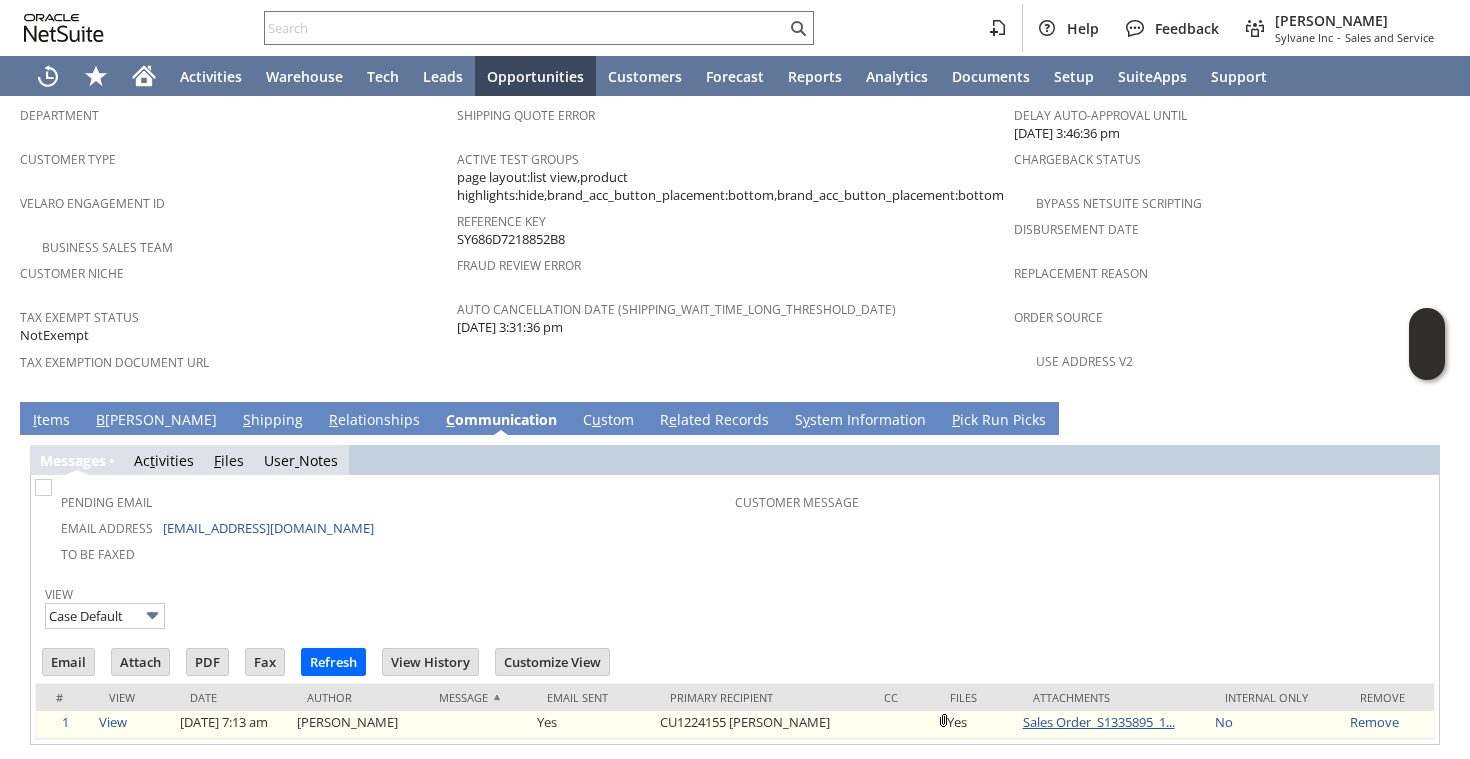 click on "Sales Order_S1335895_1..." at bounding box center (1099, 722) 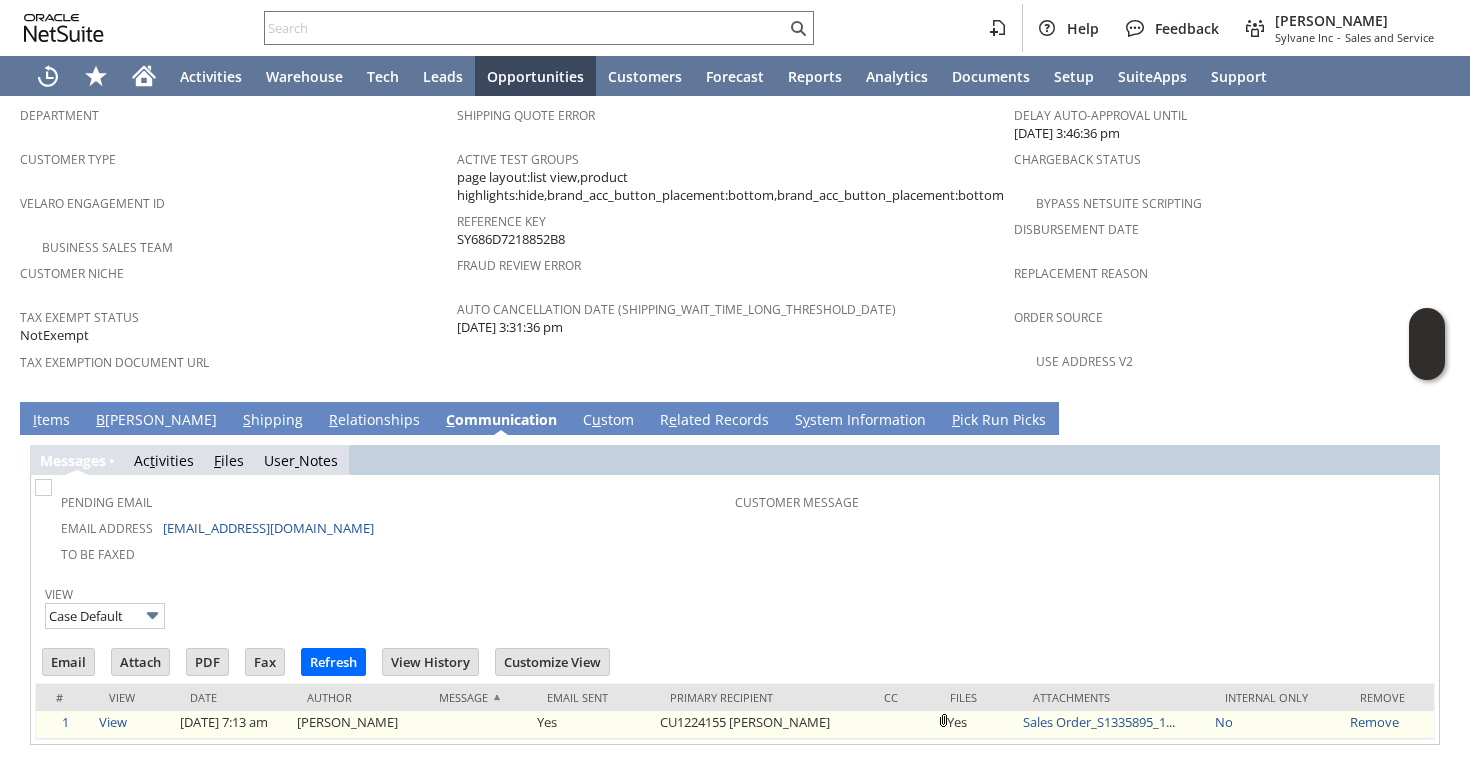 click on "Sales Order_S1335895_1..." at bounding box center (1114, 725) 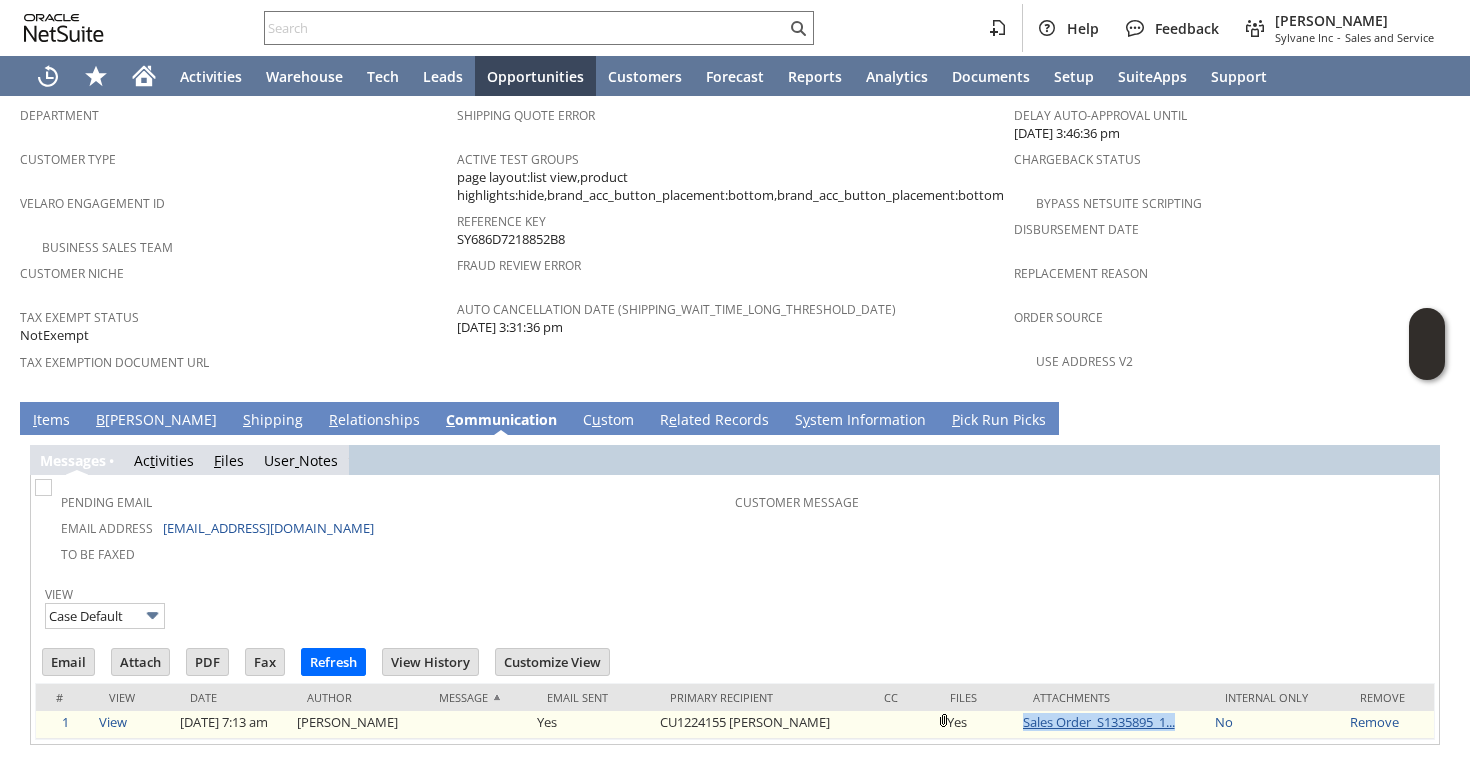 click on "Sales Order_S1335895_1..." at bounding box center (1099, 722) 